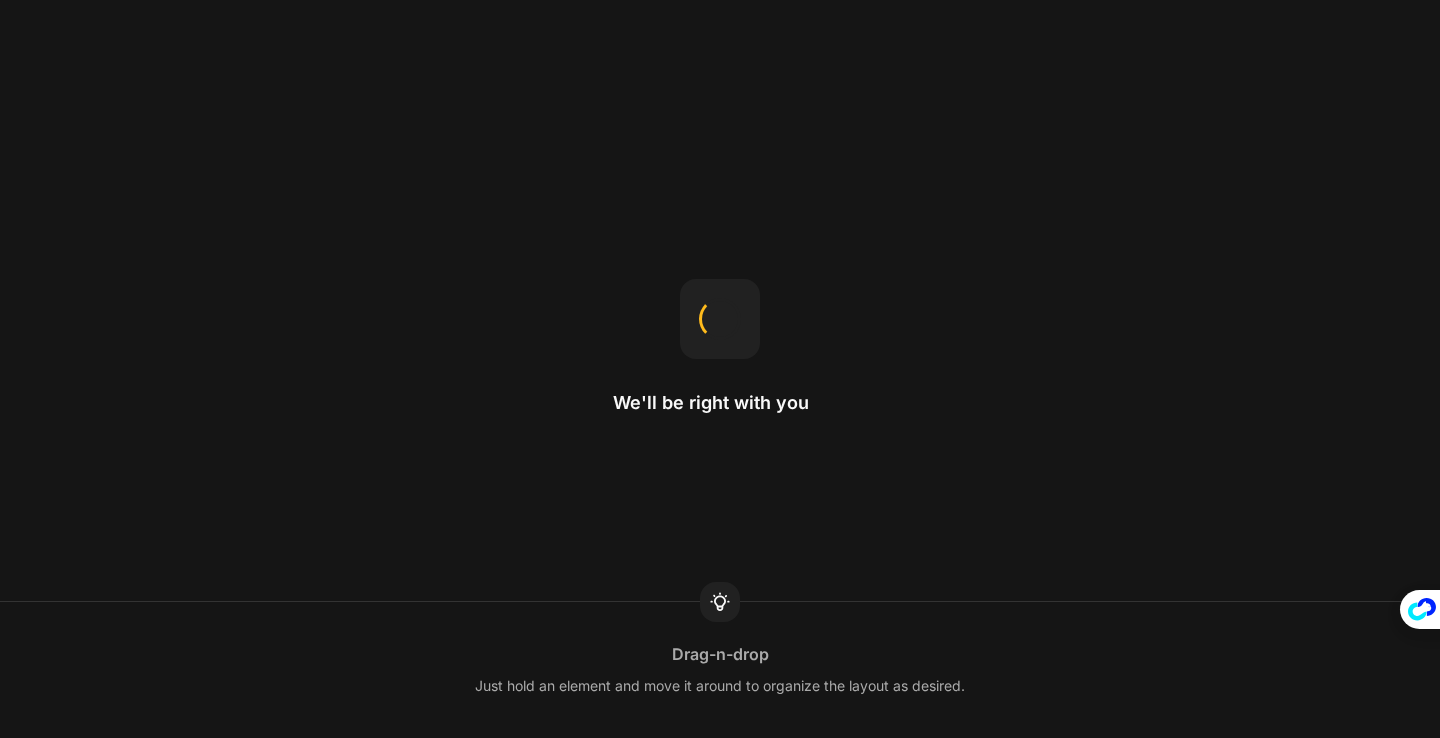 scroll, scrollTop: 0, scrollLeft: 0, axis: both 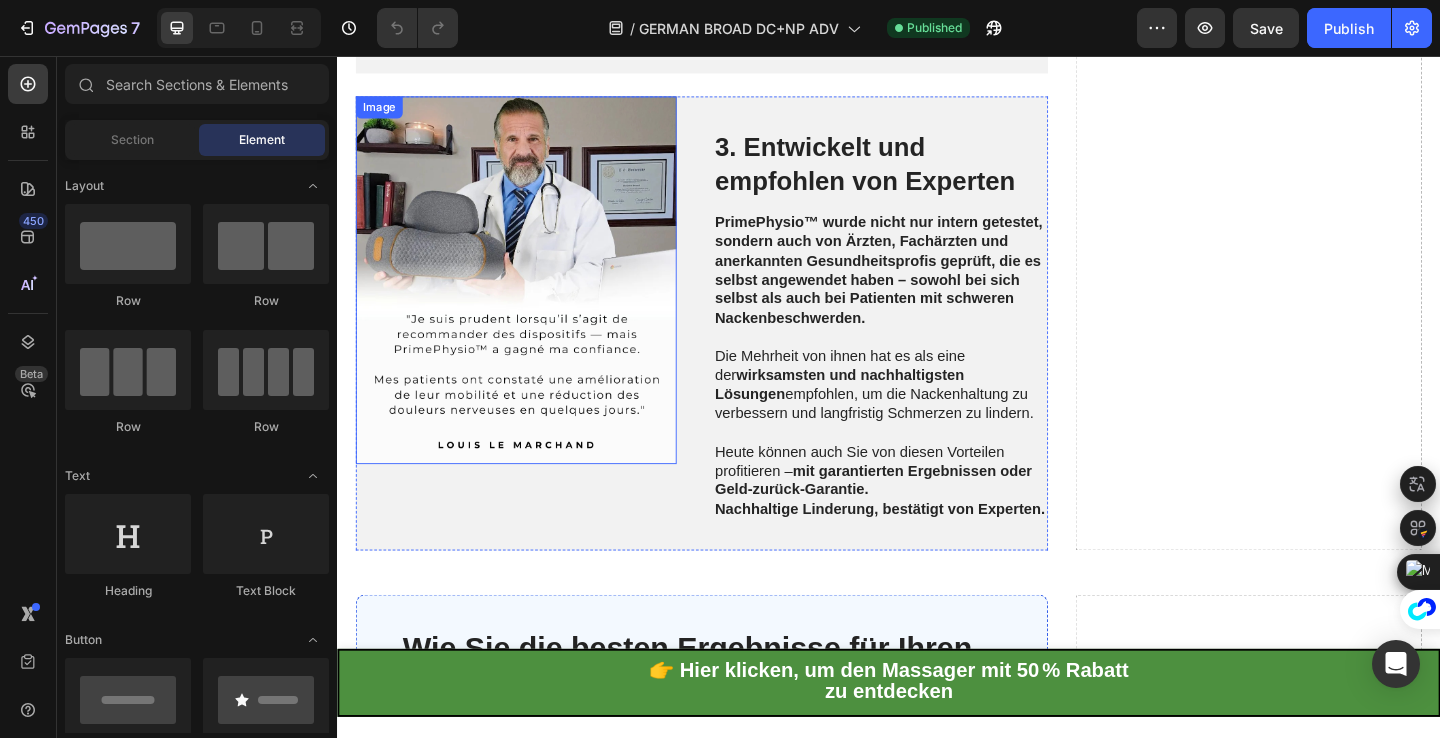 click at bounding box center (531, 300) 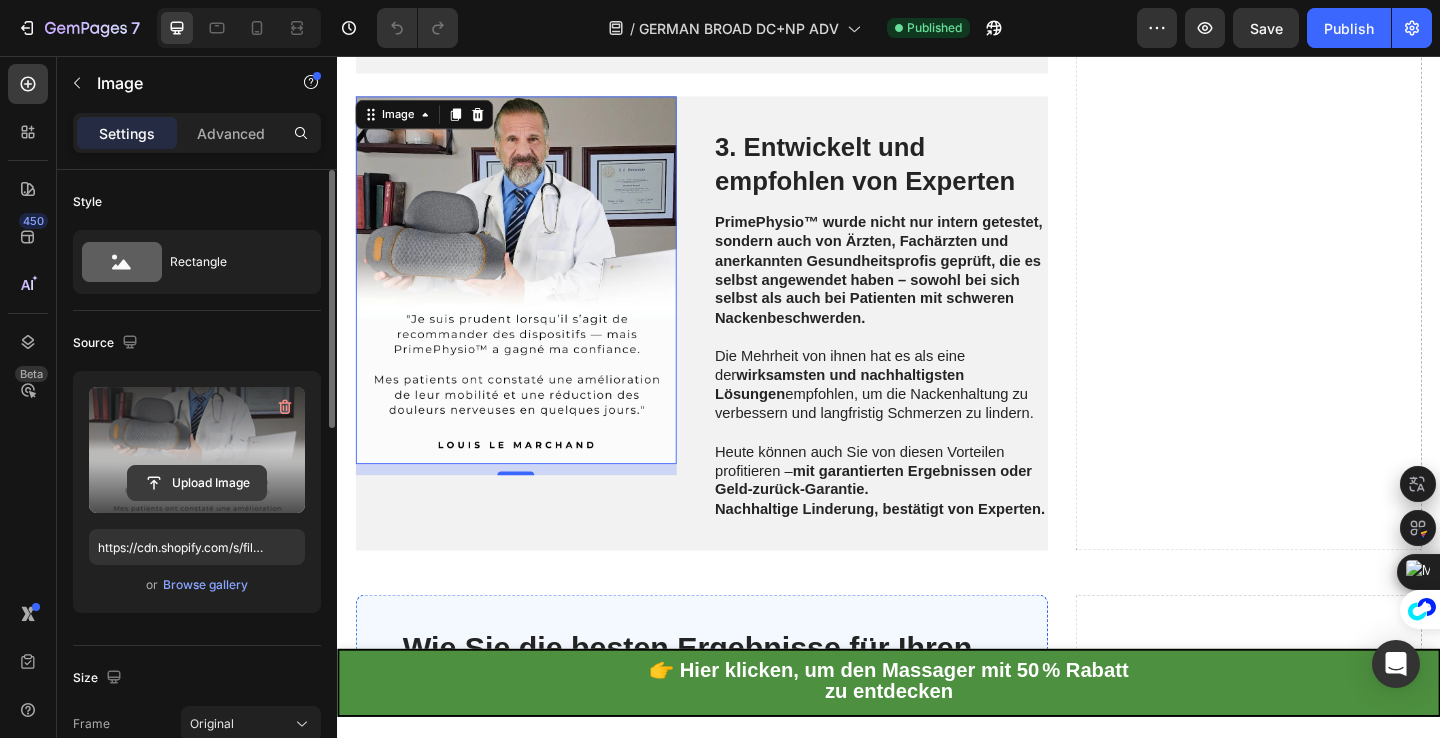 click 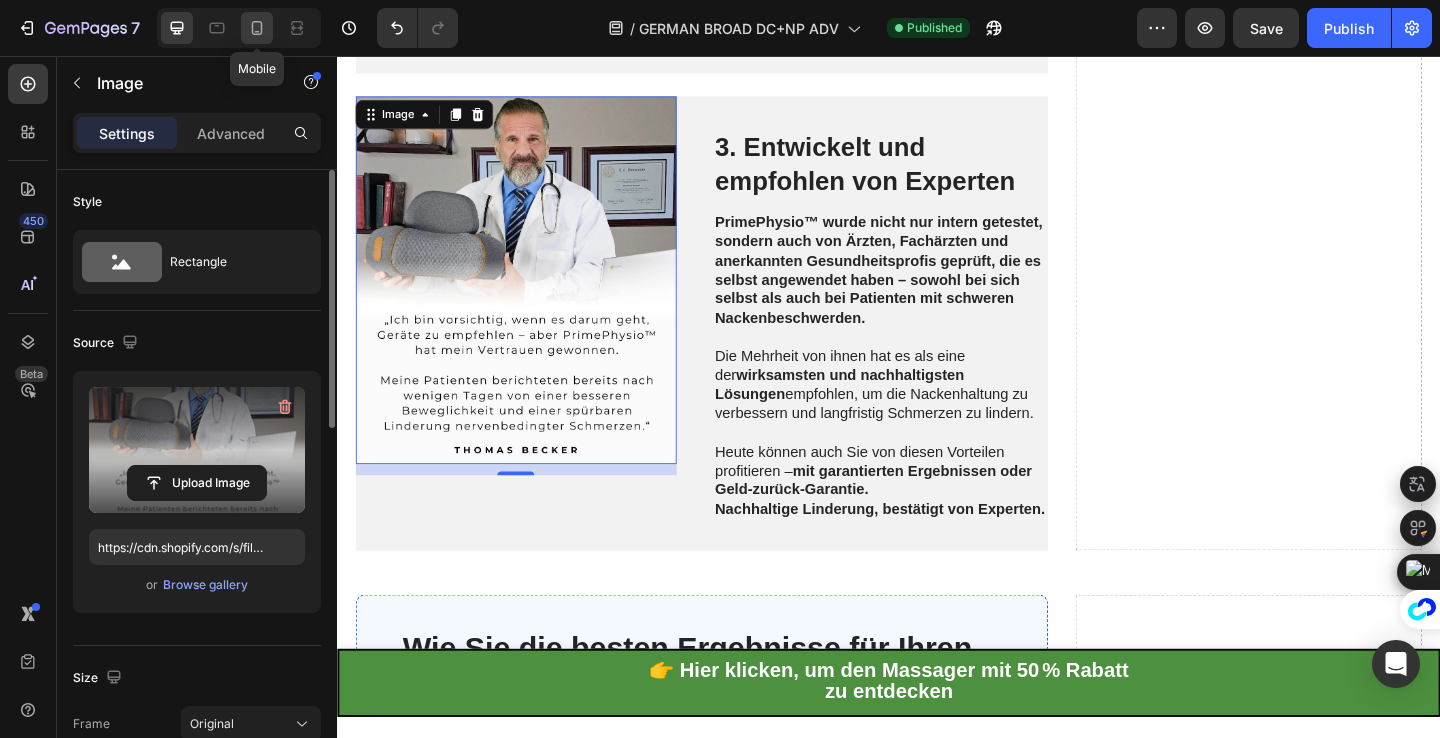 click 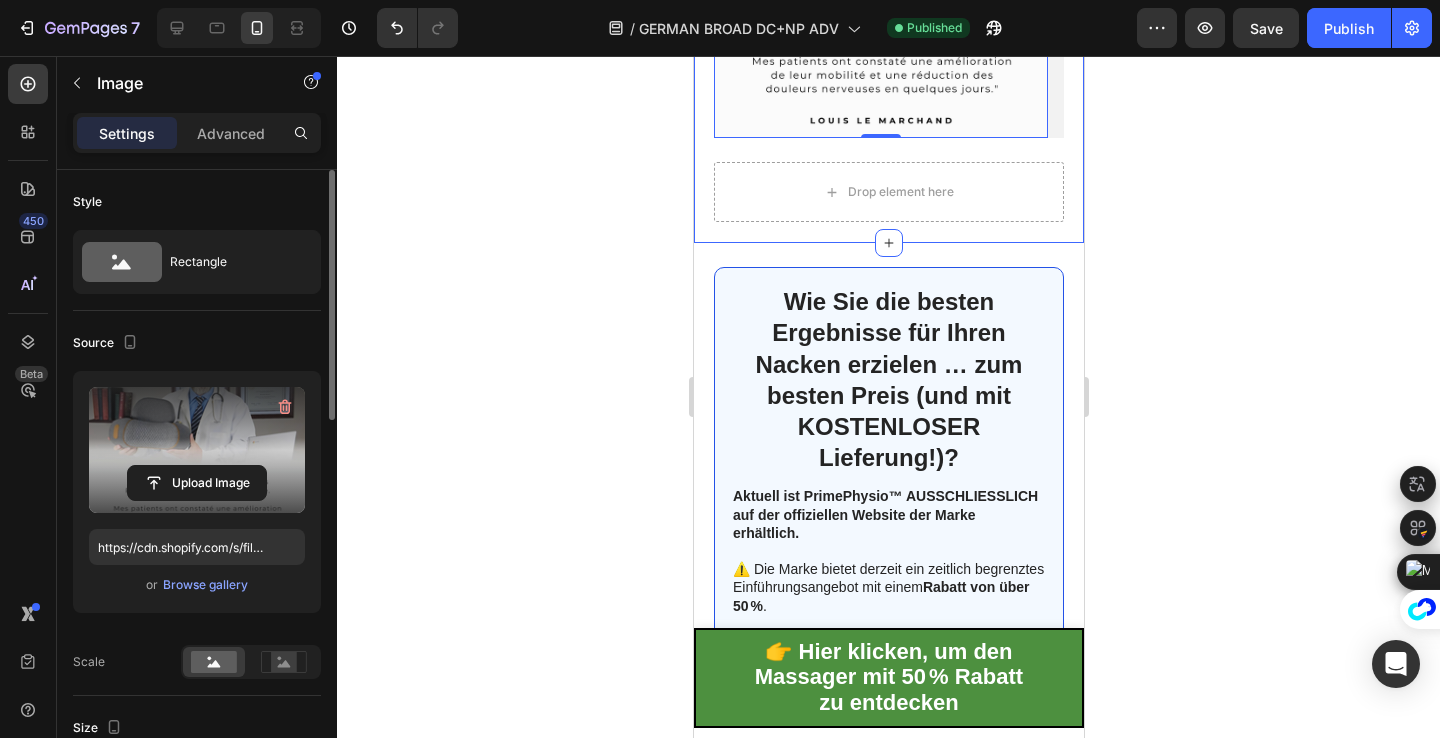 scroll, scrollTop: 12418, scrollLeft: 0, axis: vertical 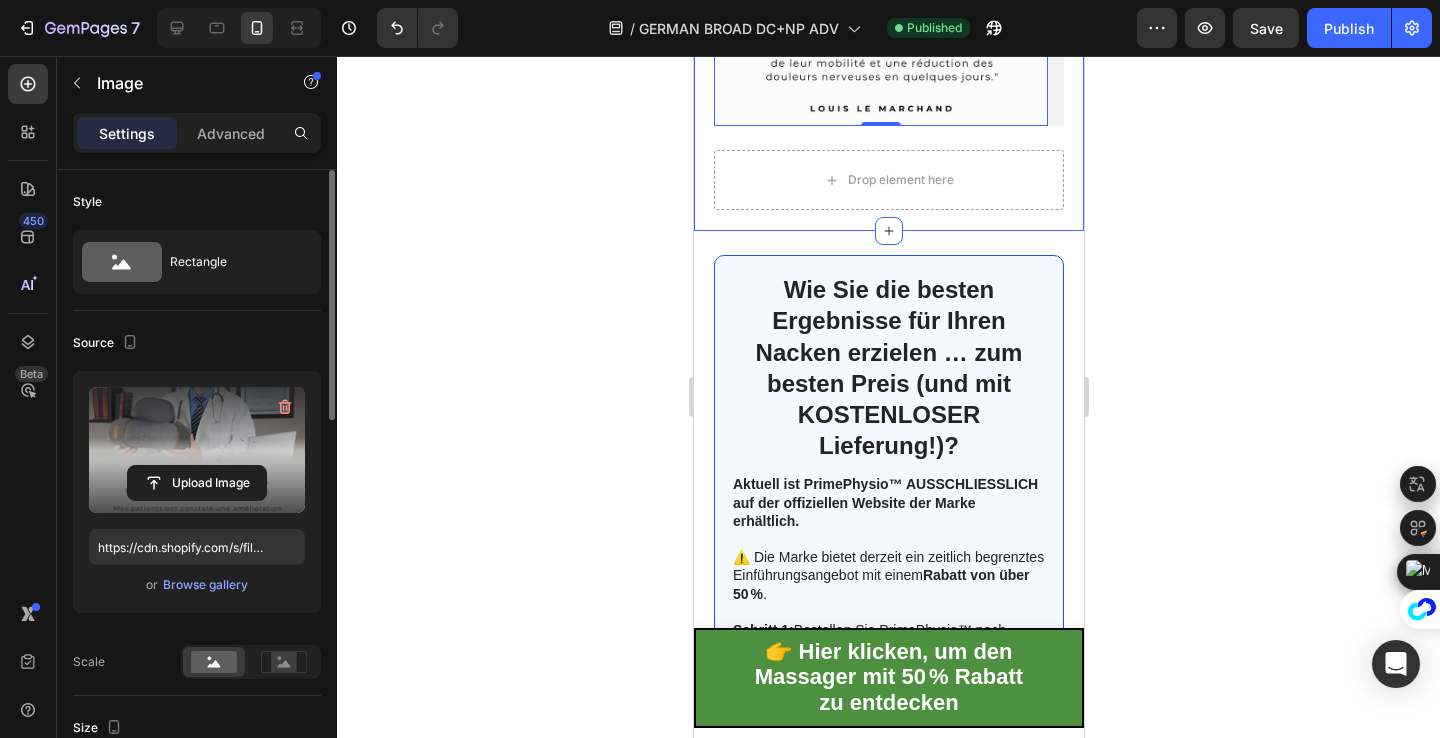 click on "or  Browse gallery" at bounding box center [197, 585] 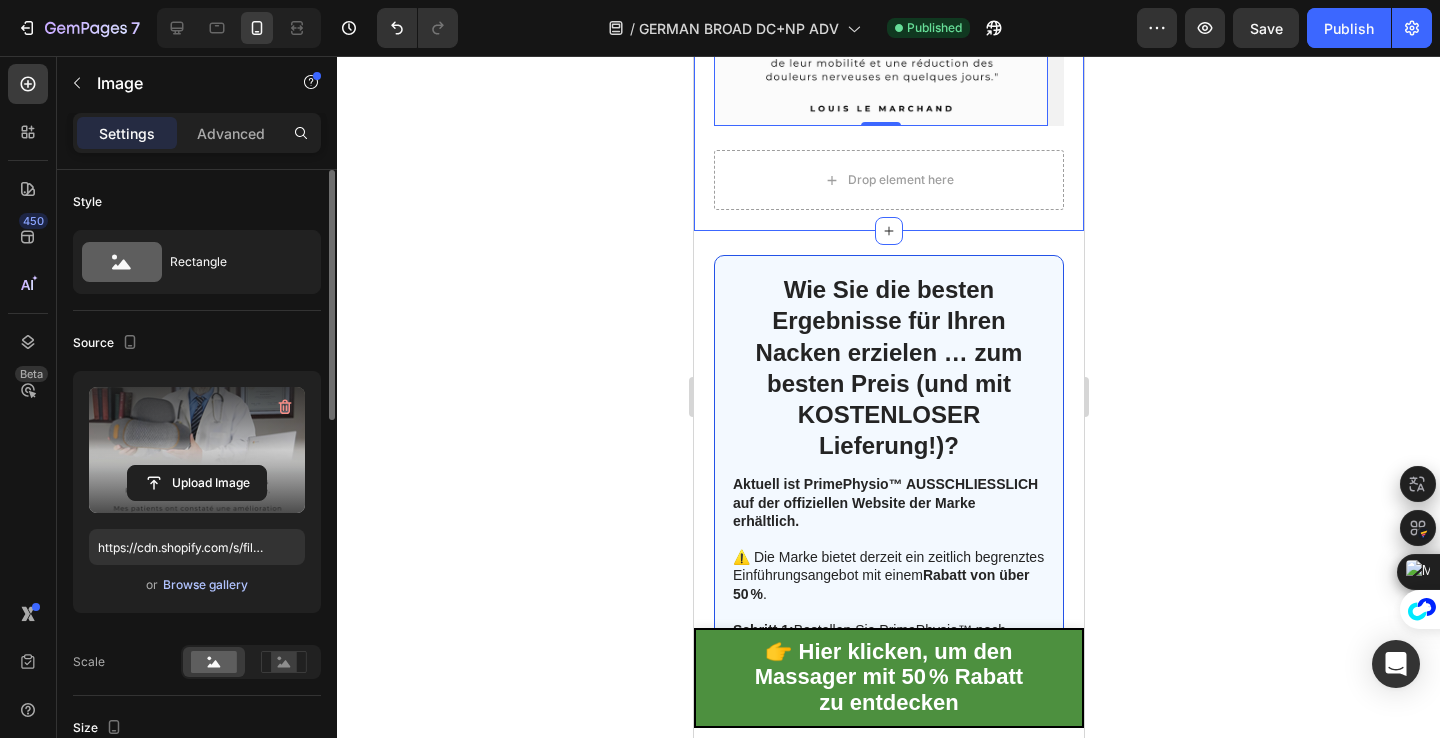 click on "Browse gallery" at bounding box center [205, 585] 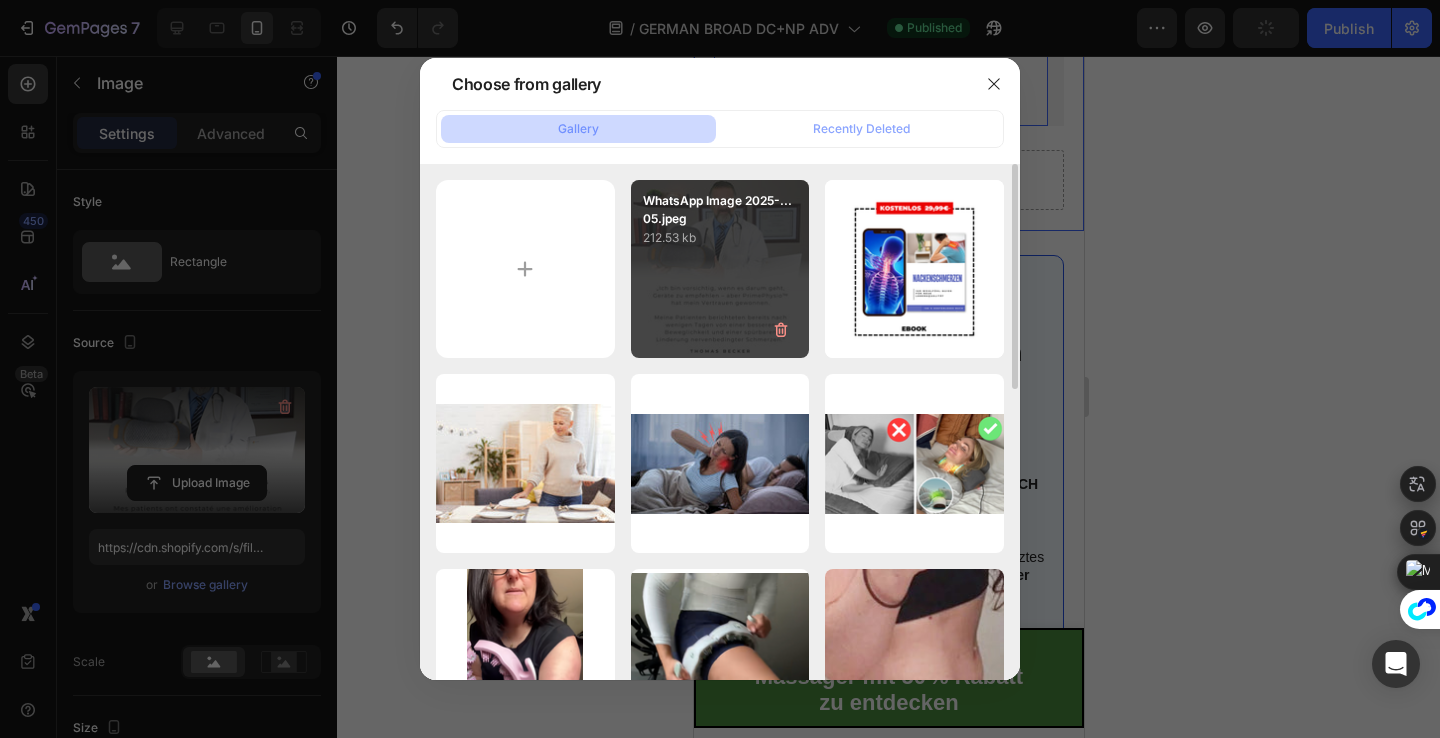 click on "[FILENAME] [NUMBER] [FILESIZE]" at bounding box center [720, 269] 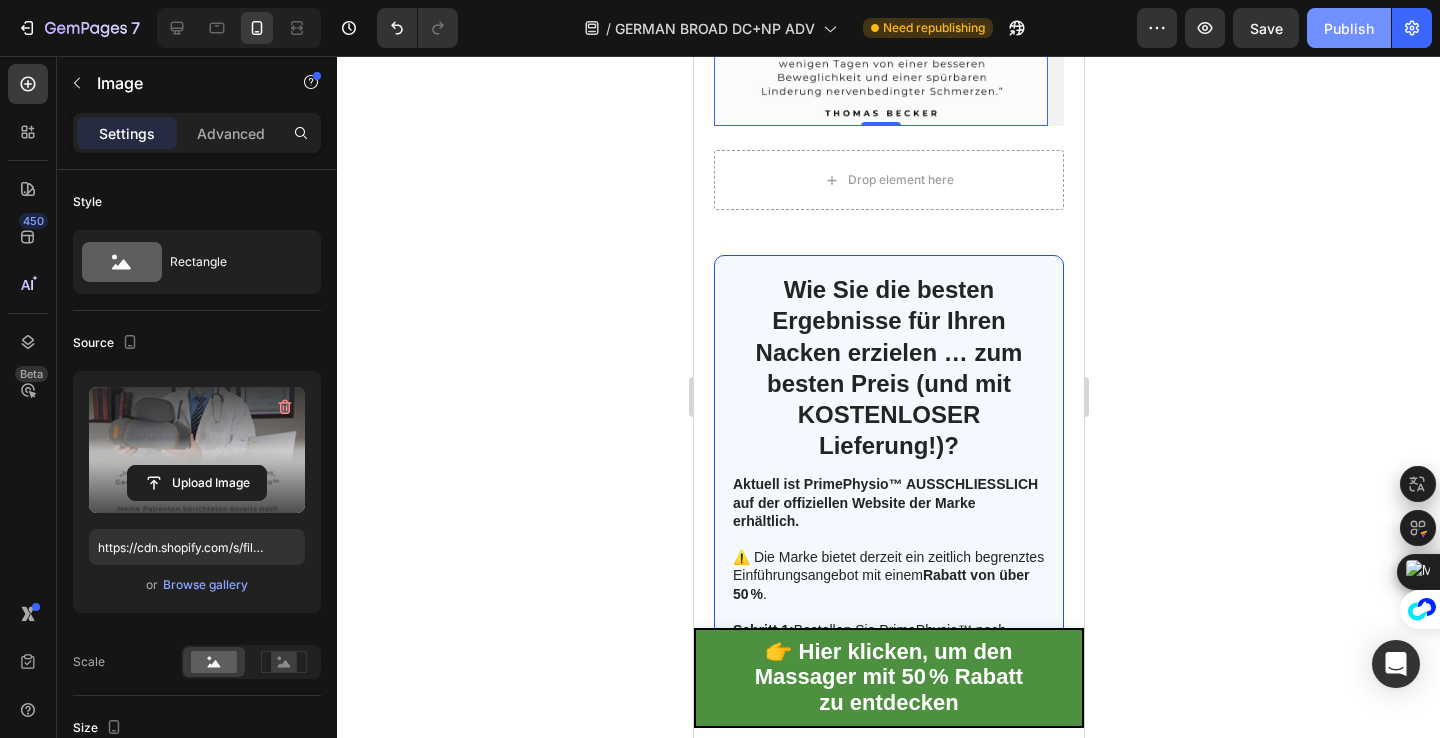 click on "Publish" 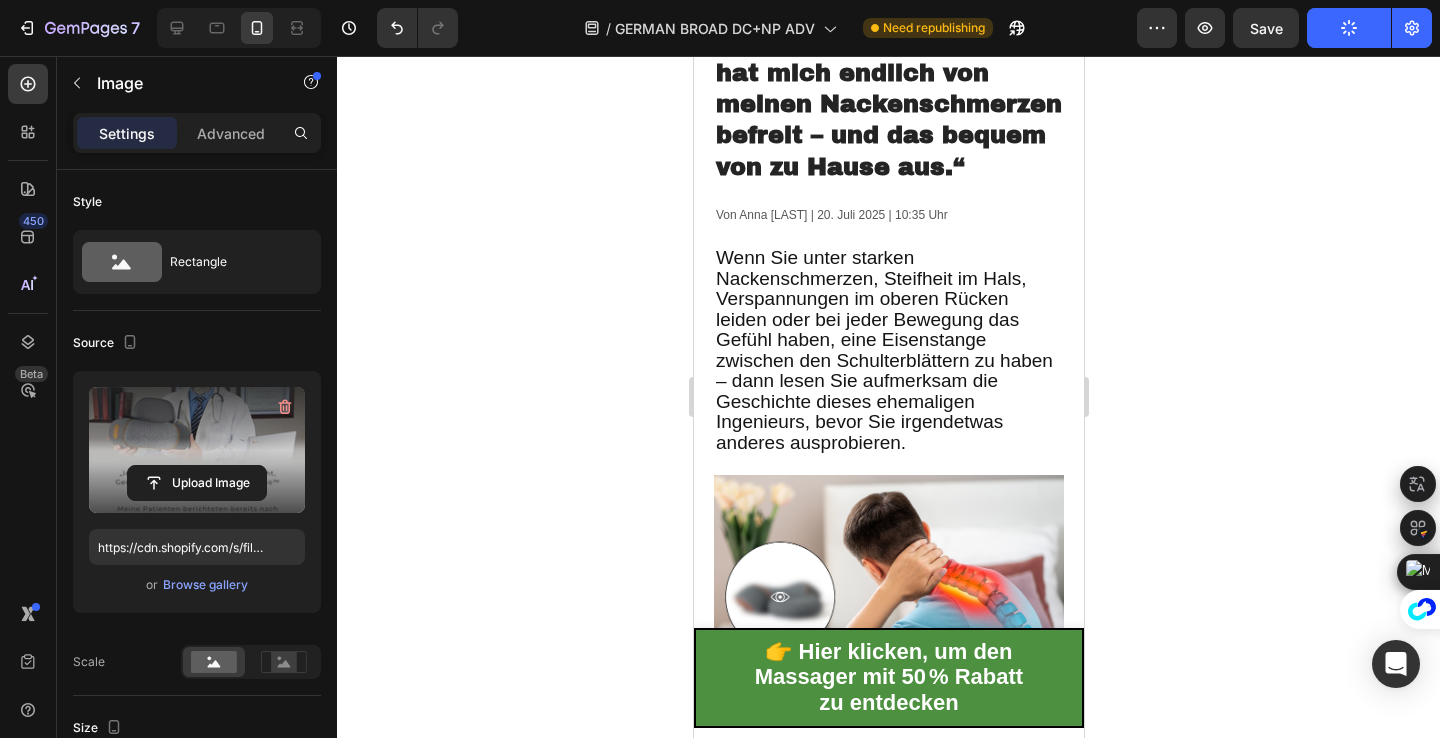 scroll, scrollTop: 220, scrollLeft: 0, axis: vertical 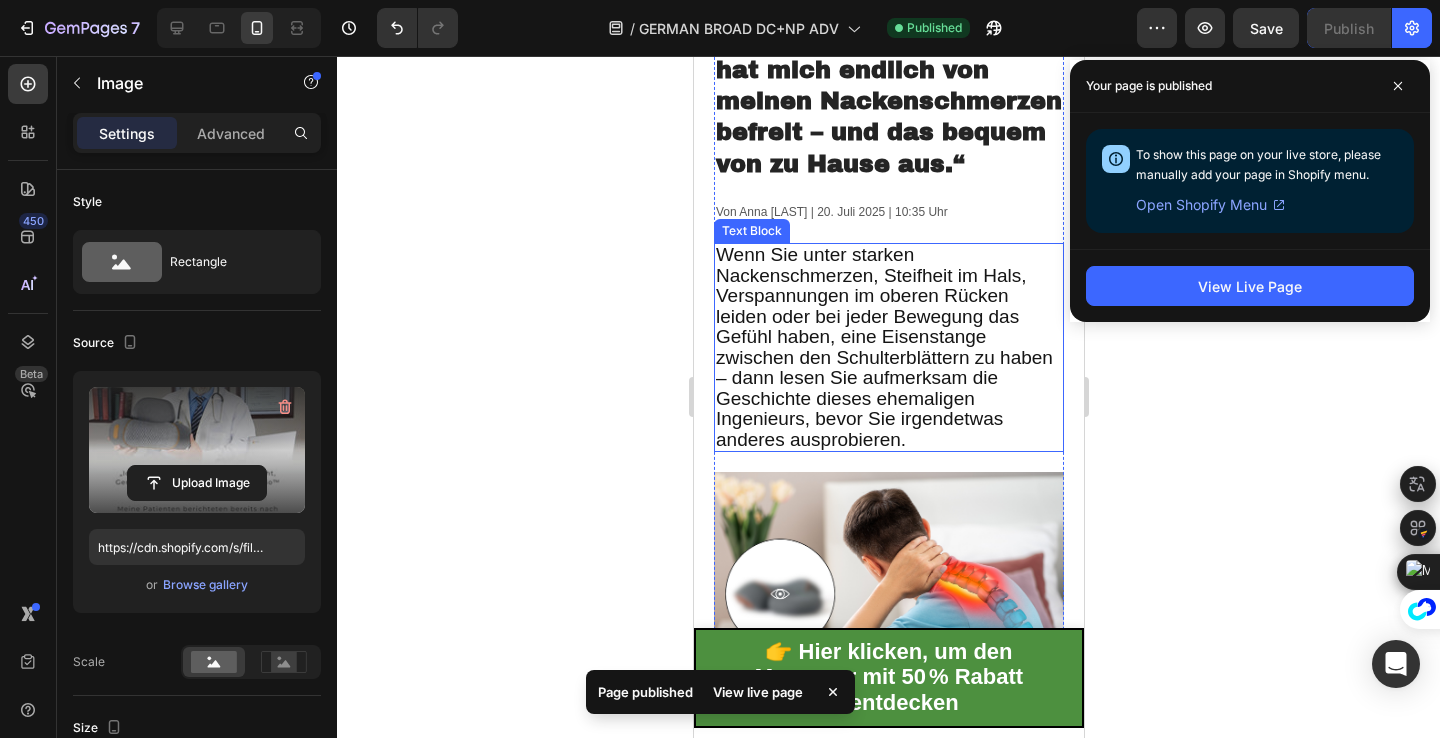 click on "Wenn Sie unter starken Nackenschmerzen, Steifheit im Hals, Verspannungen im oberen Rücken leiden oder bei jeder Bewegung das Gefühl haben, eine Eisenstange zwischen den Schulterblättern zu haben – dann lesen Sie aufmerksam die Geschichte dieses ehemaligen Ingenieurs, bevor Sie irgendetwas anderes ausprobieren." at bounding box center [883, 347] 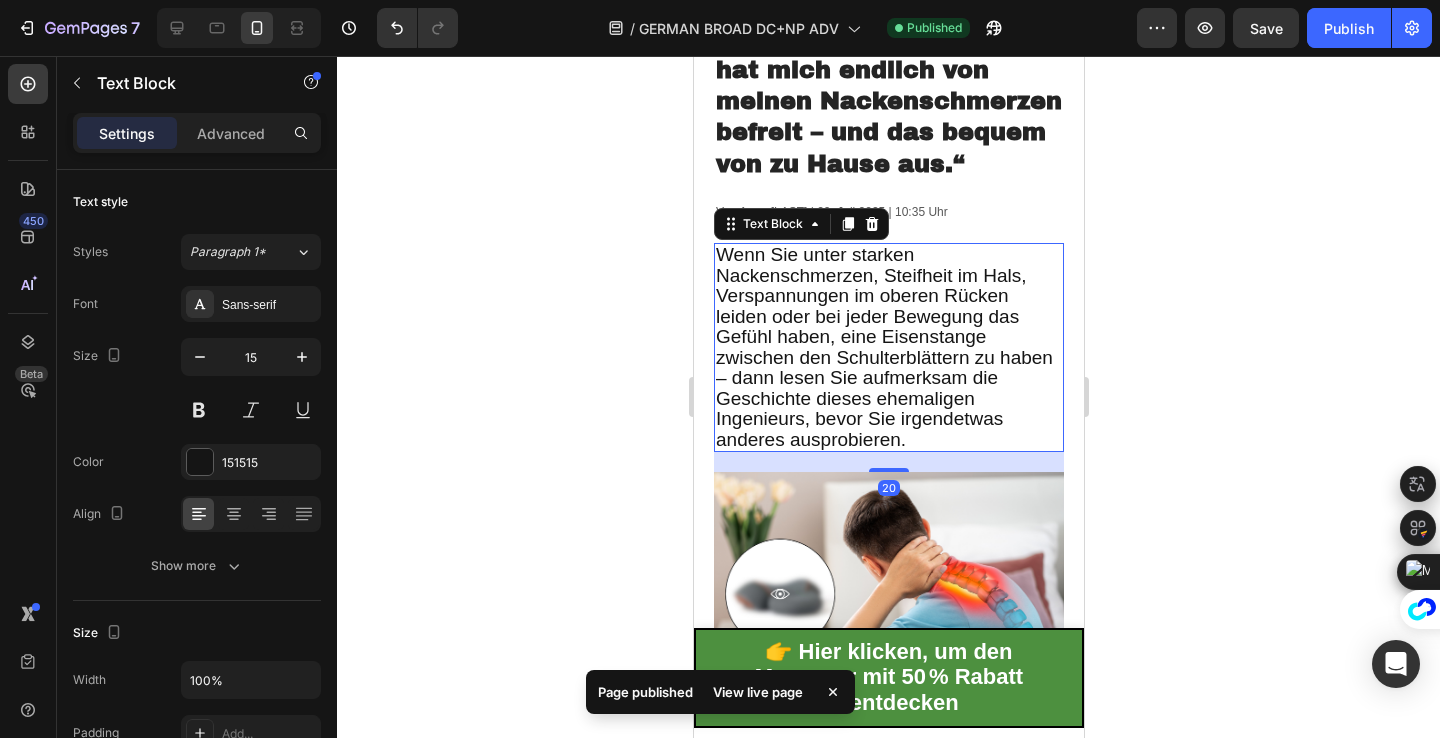 click on "Wenn Sie unter starken Nackenschmerzen, Steifheit im Hals, Verspannungen im oberen Rücken leiden oder bei jeder Bewegung das Gefühl haben, eine Eisenstange zwischen den Schulterblättern zu haben – dann lesen Sie aufmerksam die Geschichte dieses ehemaligen Ingenieurs, bevor Sie irgendetwas anderes ausprobieren." at bounding box center (883, 347) 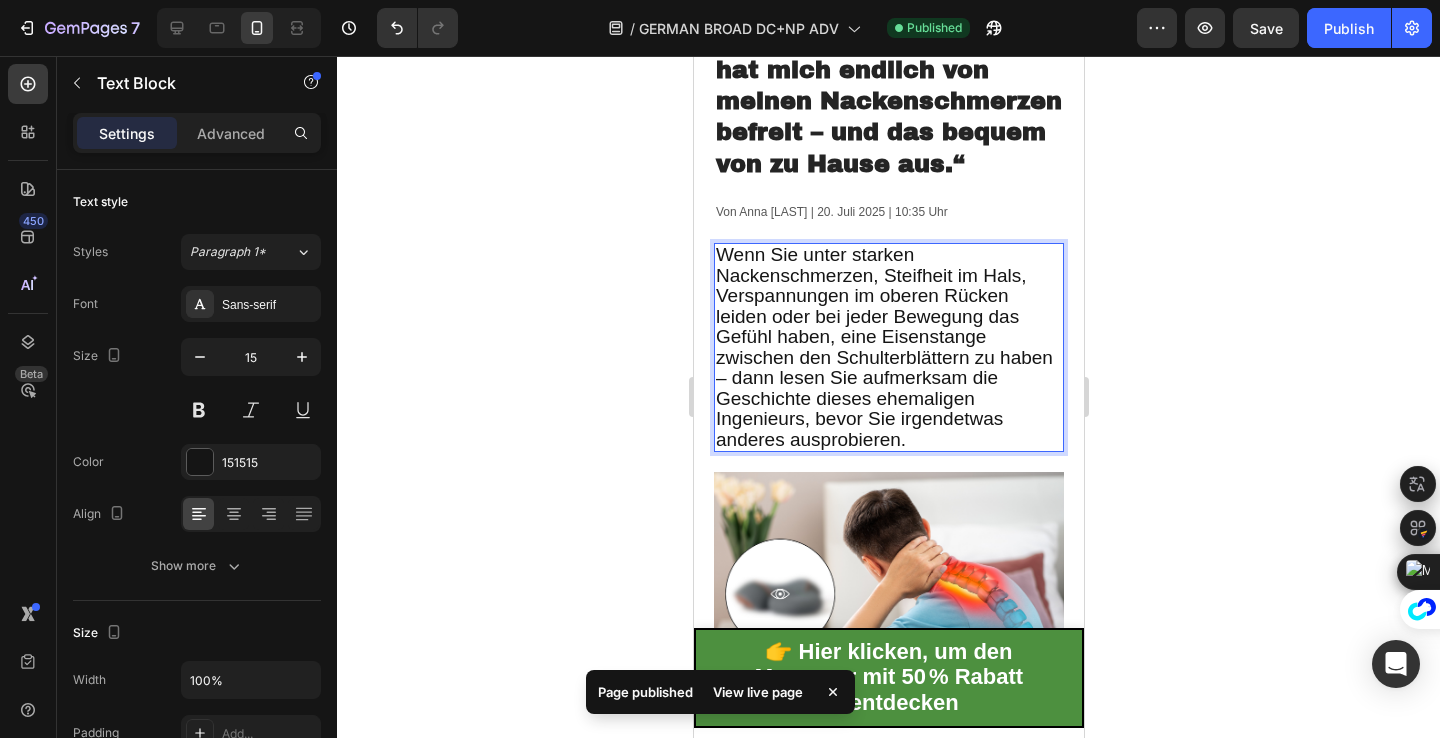 click on "Wenn Sie unter starken Nackenschmerzen, Steifheit im Hals, Verspannungen im oberen Rücken leiden oder bei jeder Bewegung das Gefühl haben, eine Eisenstange zwischen den Schulterblättern zu haben – dann lesen Sie aufmerksam die Geschichte dieses ehemaligen Ingenieurs, bevor Sie irgendetwas anderes ausprobieren." at bounding box center [883, 347] 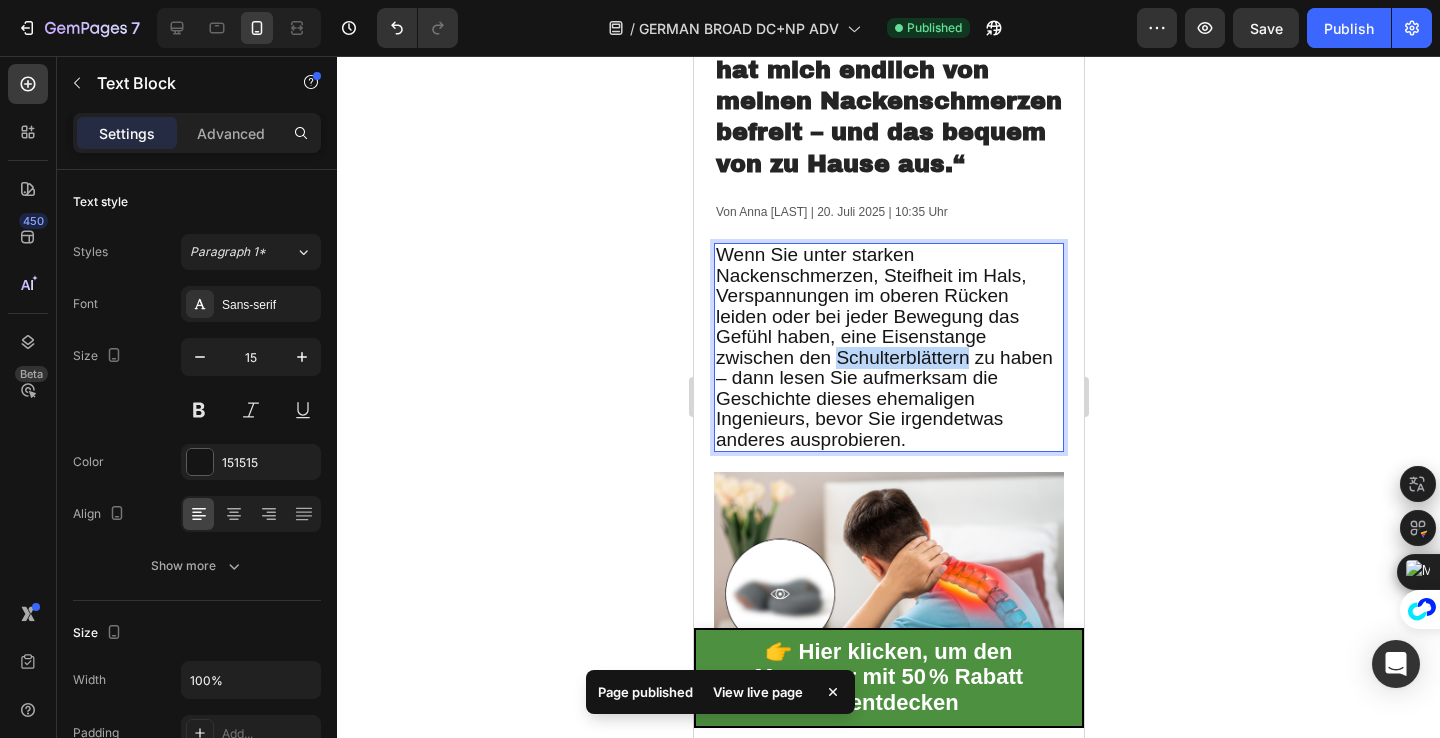 click on "Wenn Sie unter starken Nackenschmerzen, Steifheit im Hals, Verspannungen im oberen Rücken leiden oder bei jeder Bewegung das Gefühl haben, eine Eisenstange zwischen den Schulterblättern zu haben – dann lesen Sie aufmerksam die Geschichte dieses ehemaligen Ingenieurs, bevor Sie irgendetwas anderes ausprobieren." at bounding box center [883, 347] 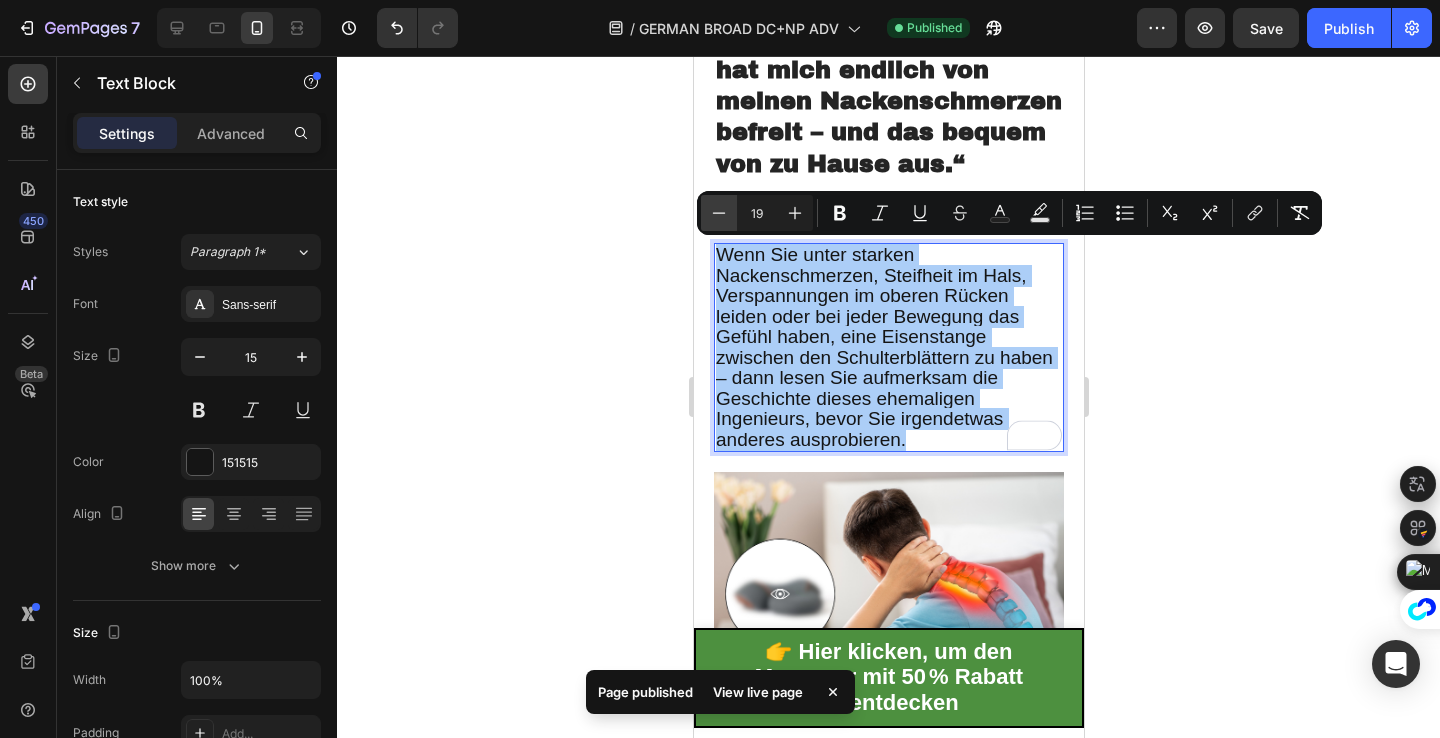 click 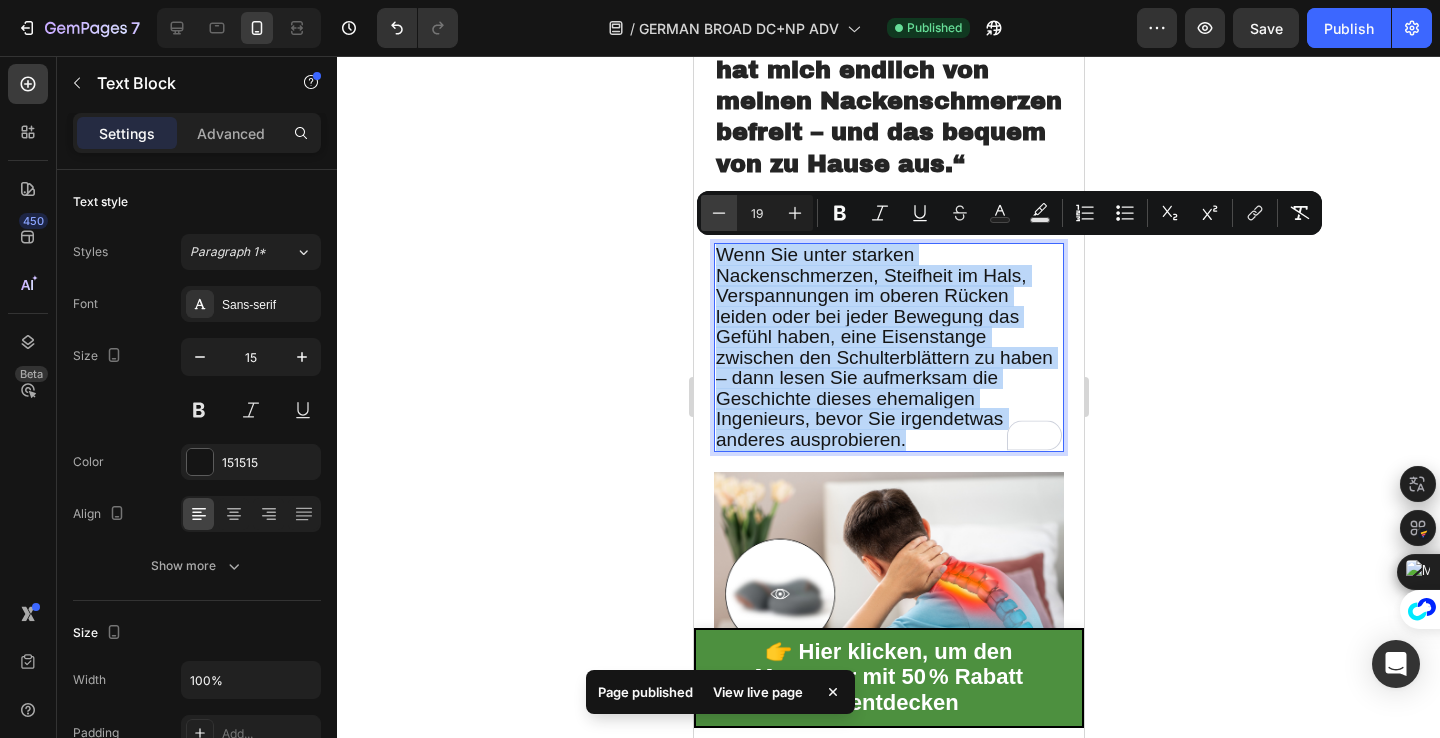 type on "18" 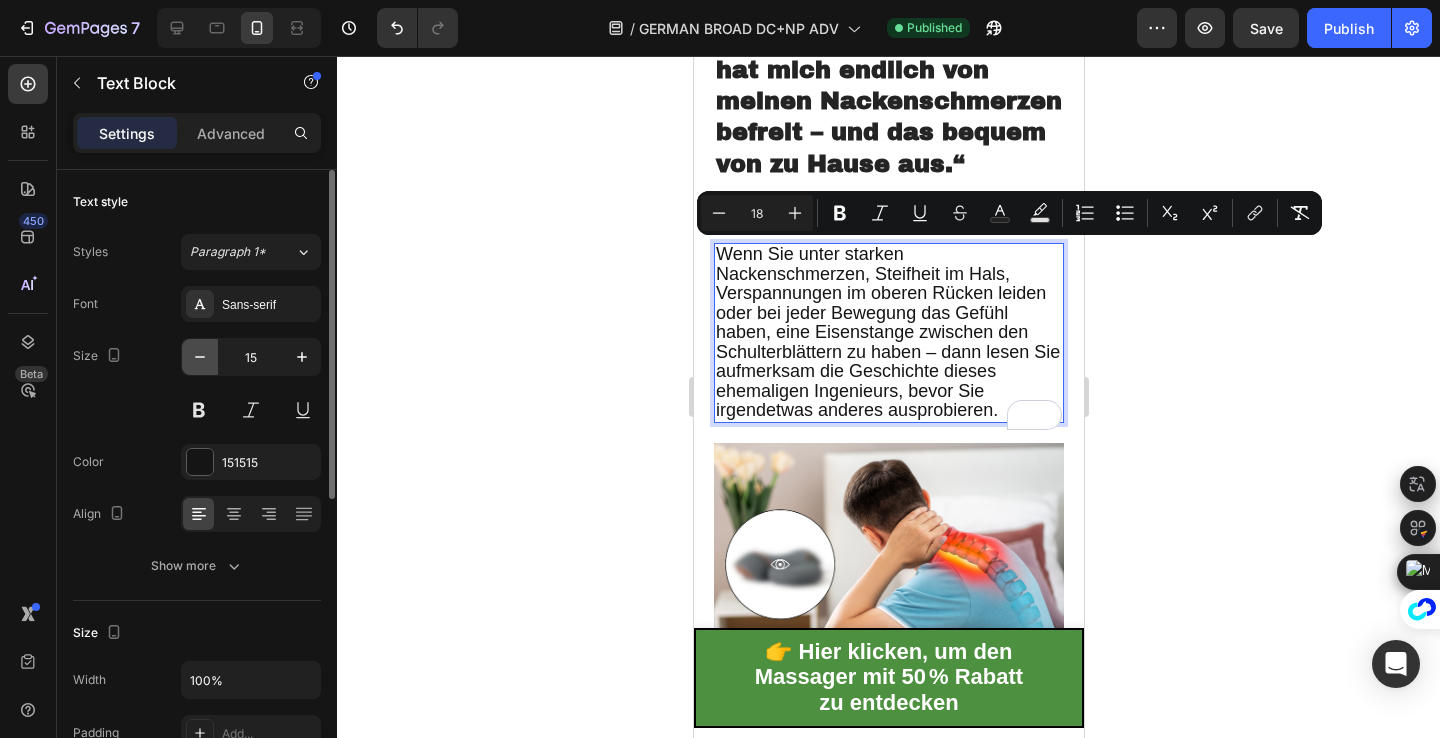 click at bounding box center [200, 357] 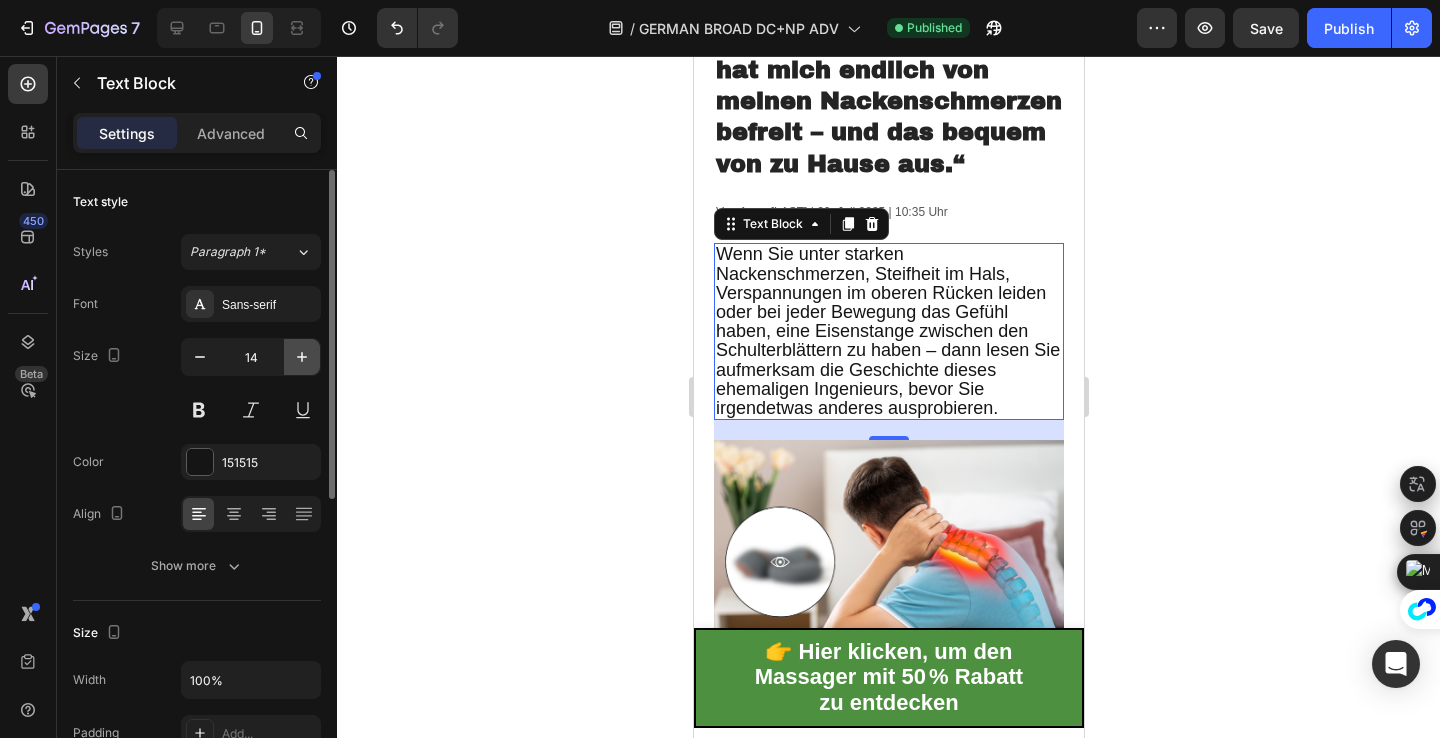 click 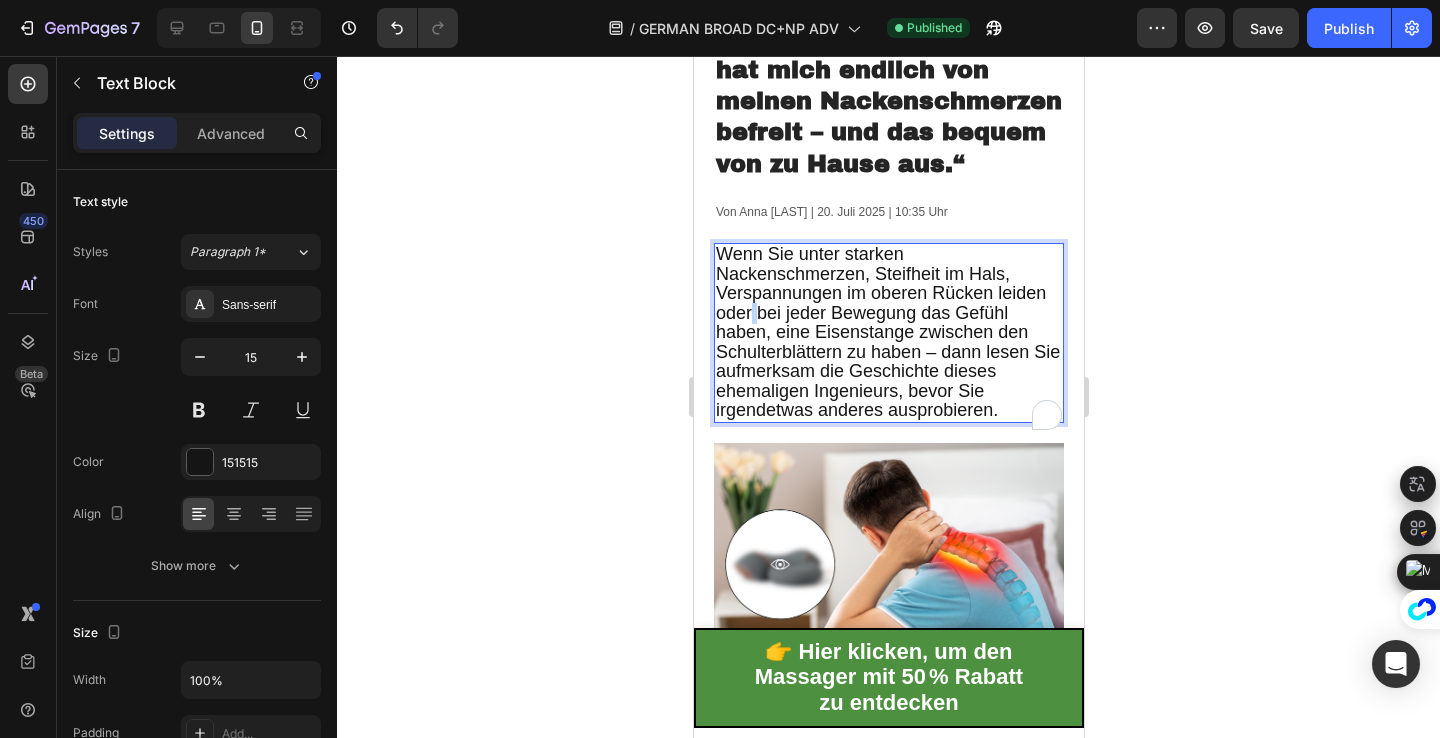 click on "Wenn Sie unter starken Nackenschmerzen, Steifheit im Hals, Verspannungen im oberen Rücken leiden oder bei jeder Bewegung das Gefühl haben, eine Eisenstange zwischen den Schulterblättern zu haben – dann lesen Sie aufmerksam die Geschichte dieses ehemaligen Ingenieurs, bevor Sie irgendetwas anderes ausprobieren." at bounding box center (887, 332) 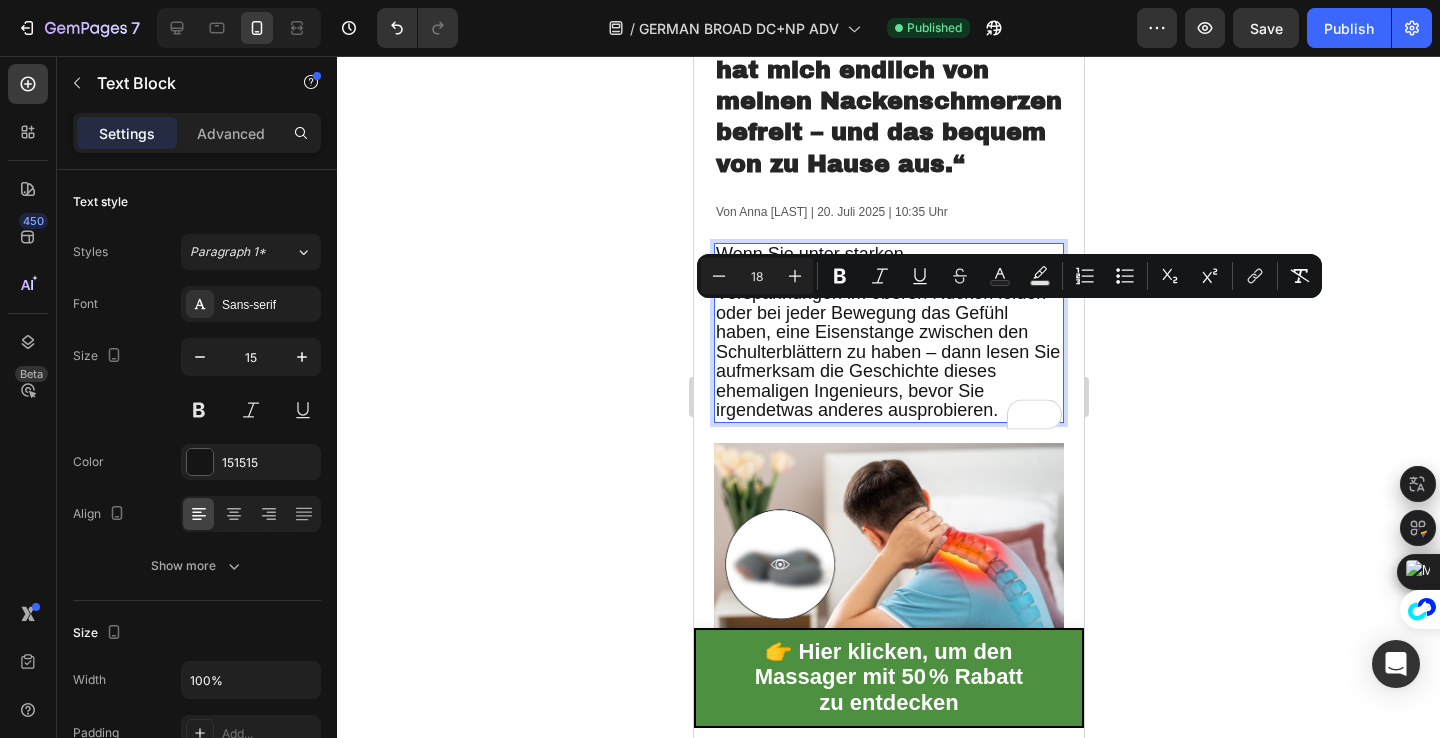 click on "Wenn Sie unter starken Nackenschmerzen, Steifheit im Hals, Verspannungen im oberen Rücken leiden oder bei jeder Bewegung das Gefühl haben, eine Eisenstange zwischen den Schulterblättern zu haben – dann lesen Sie aufmerksam die Geschichte dieses ehemaligen Ingenieurs, bevor Sie irgendetwas anderes ausprobieren." at bounding box center [887, 332] 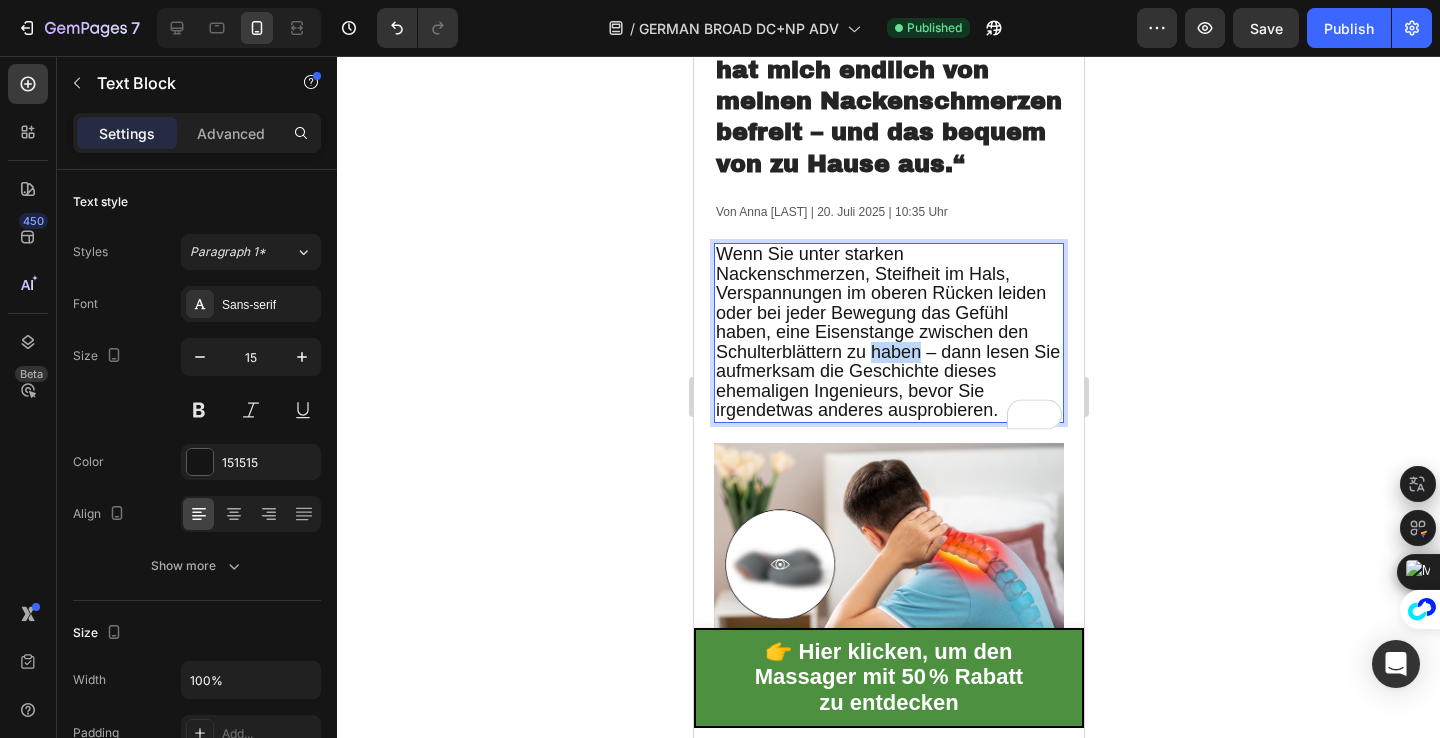 click on "Wenn Sie unter starken Nackenschmerzen, Steifheit im Hals, Verspannungen im oberen Rücken leiden oder bei jeder Bewegung das Gefühl haben, eine Eisenstange zwischen den Schulterblättern zu haben – dann lesen Sie aufmerksam die Geschichte dieses ehemaligen Ingenieurs, bevor Sie irgendetwas anderes ausprobieren." at bounding box center (887, 332) 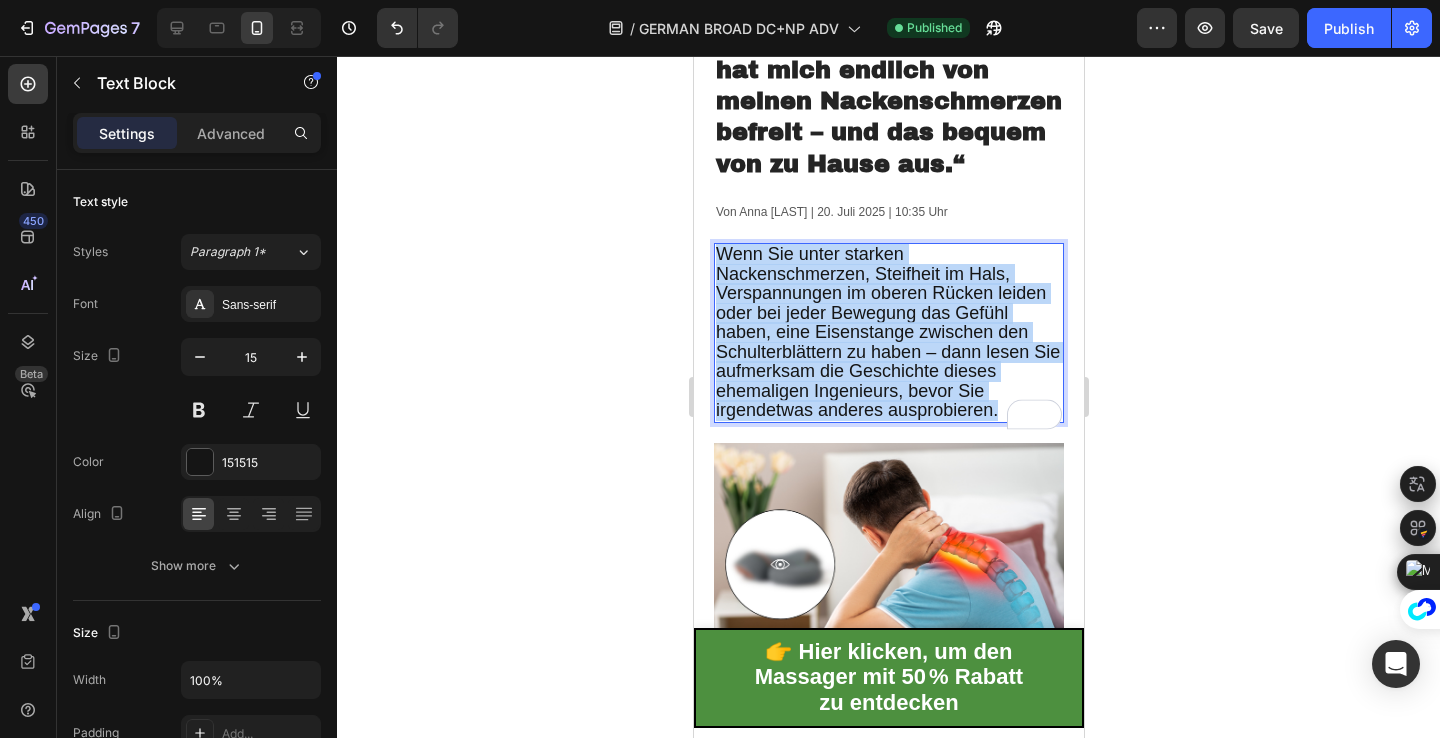 click on "Wenn Sie unter starken Nackenschmerzen, Steifheit im Hals, Verspannungen im oberen Rücken leiden oder bei jeder Bewegung das Gefühl haben, eine Eisenstange zwischen den Schulterblättern zu haben – dann lesen Sie aufmerksam die Geschichte dieses ehemaligen Ingenieurs, bevor Sie irgendetwas anderes ausprobieren." at bounding box center (887, 332) 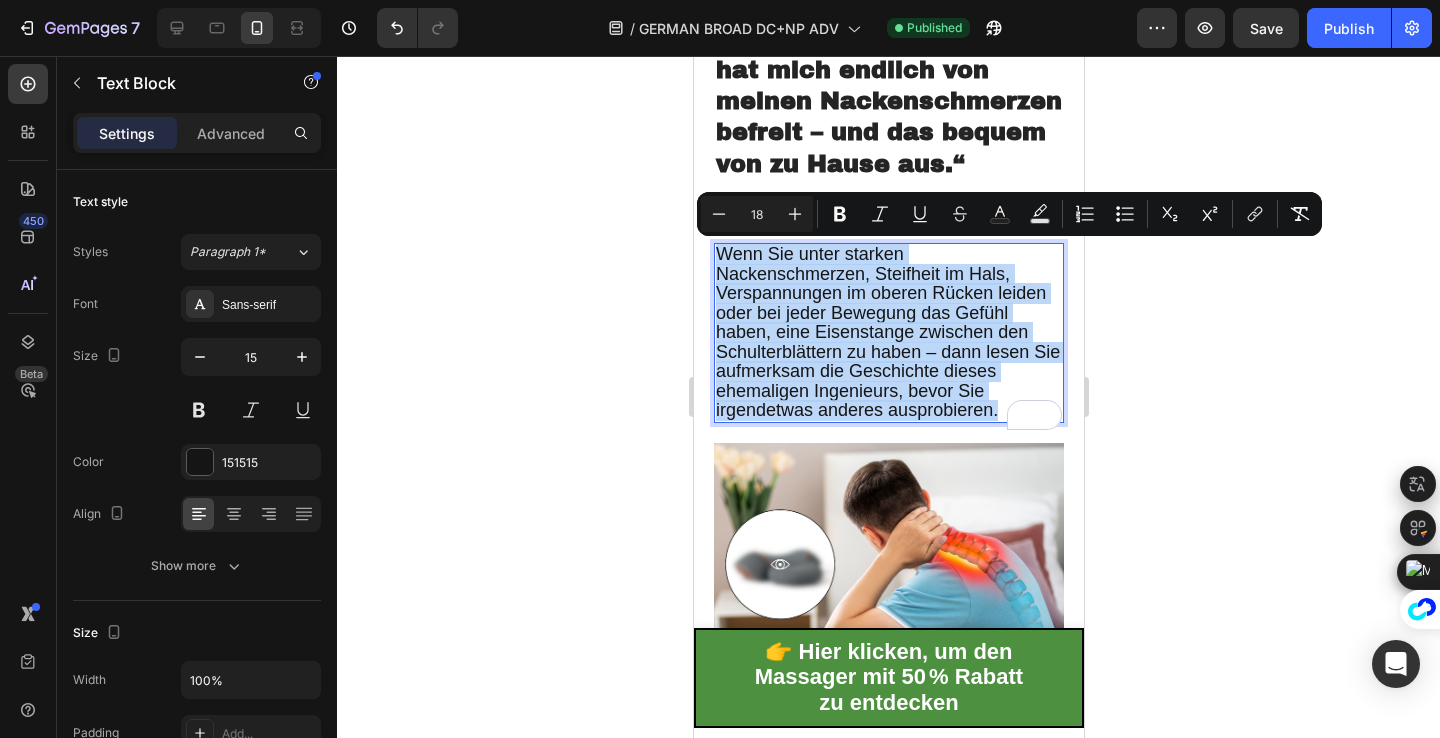 copy on "Wenn Sie unter starken Nackenschmerzen, Steifheit im Hals, Verspannungen im oberen Rücken leiden oder bei jeder Bewegung das Gefühl haben, eine Eisenstange zwischen den Schulterblättern zu haben – dann lesen Sie aufmerksam die Geschichte dieses ehemaligen Ingenieurs, bevor Sie irgendetwas anderes ausprobieren." 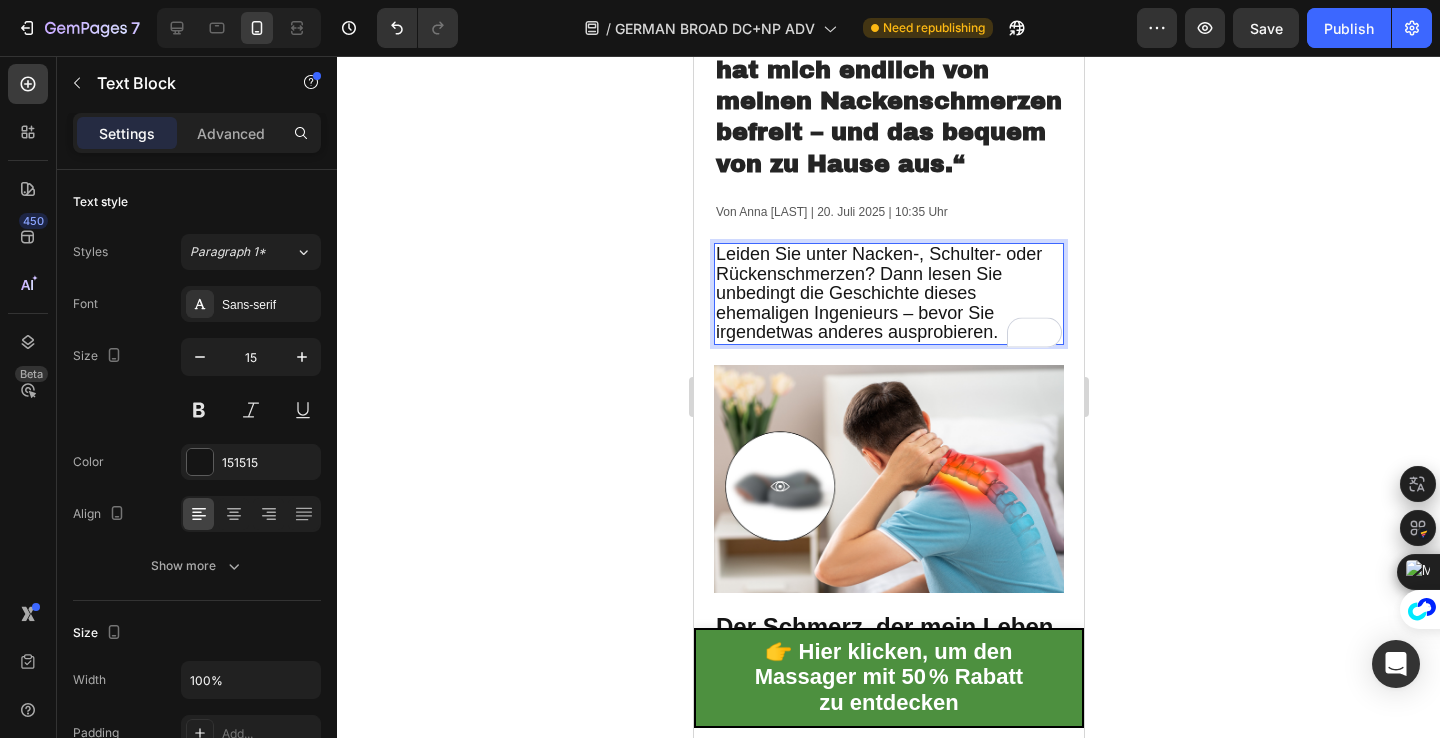 click 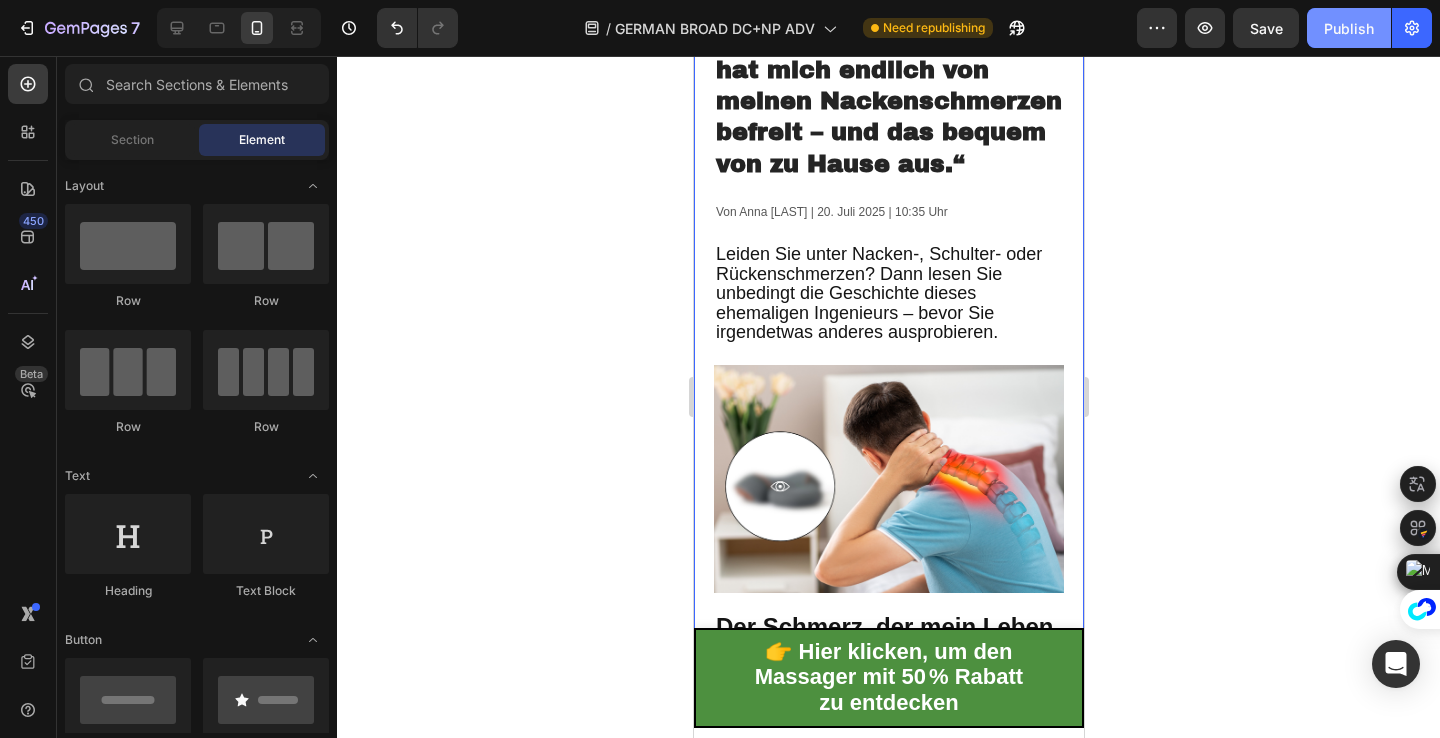 click on "Publish" at bounding box center [1349, 28] 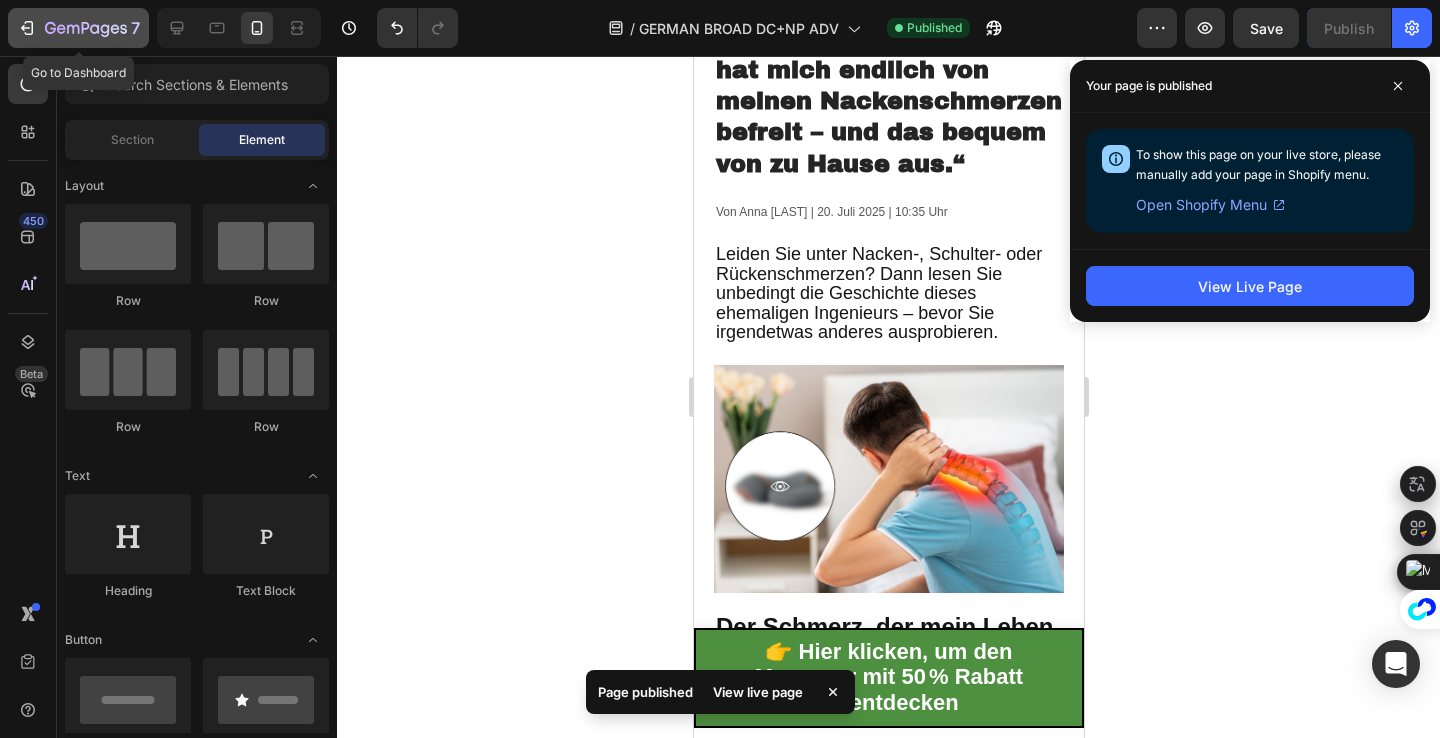 click 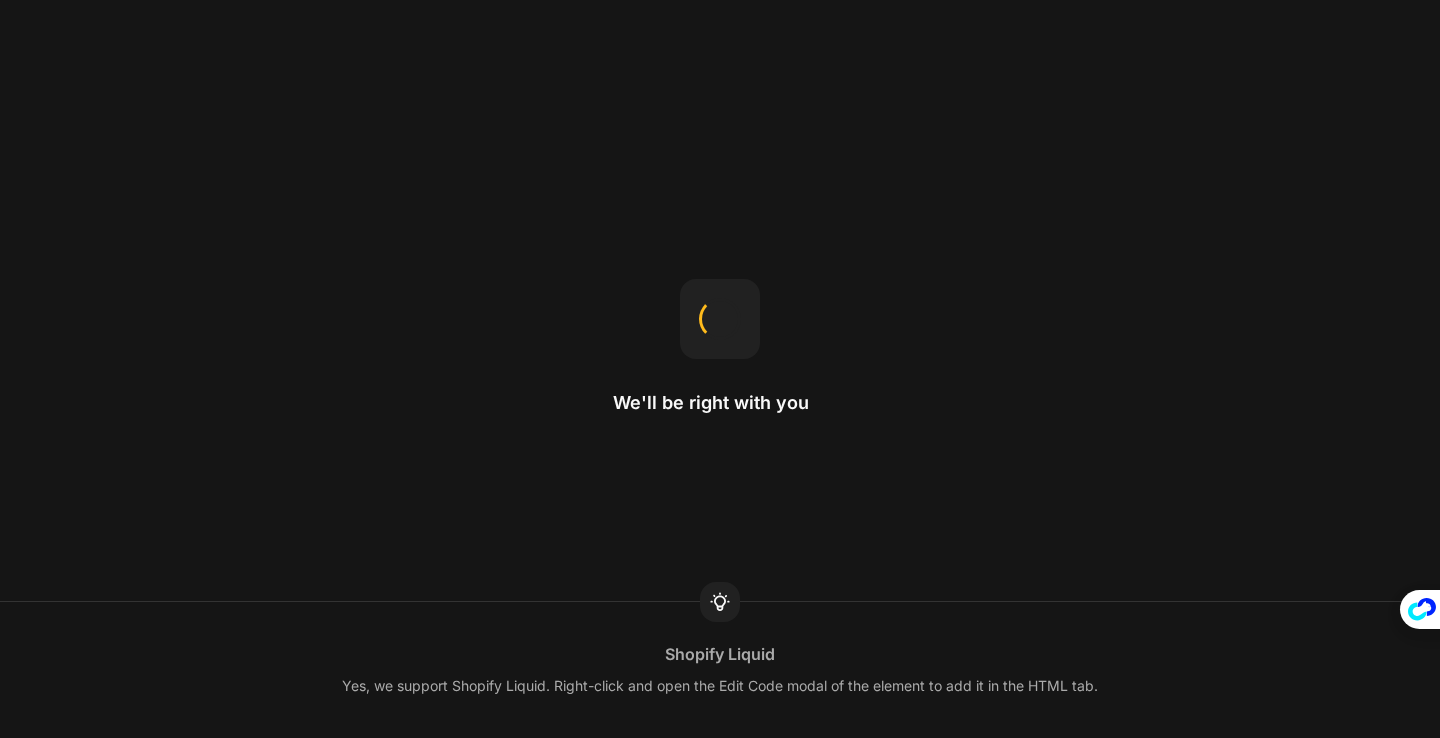 scroll, scrollTop: 0, scrollLeft: 0, axis: both 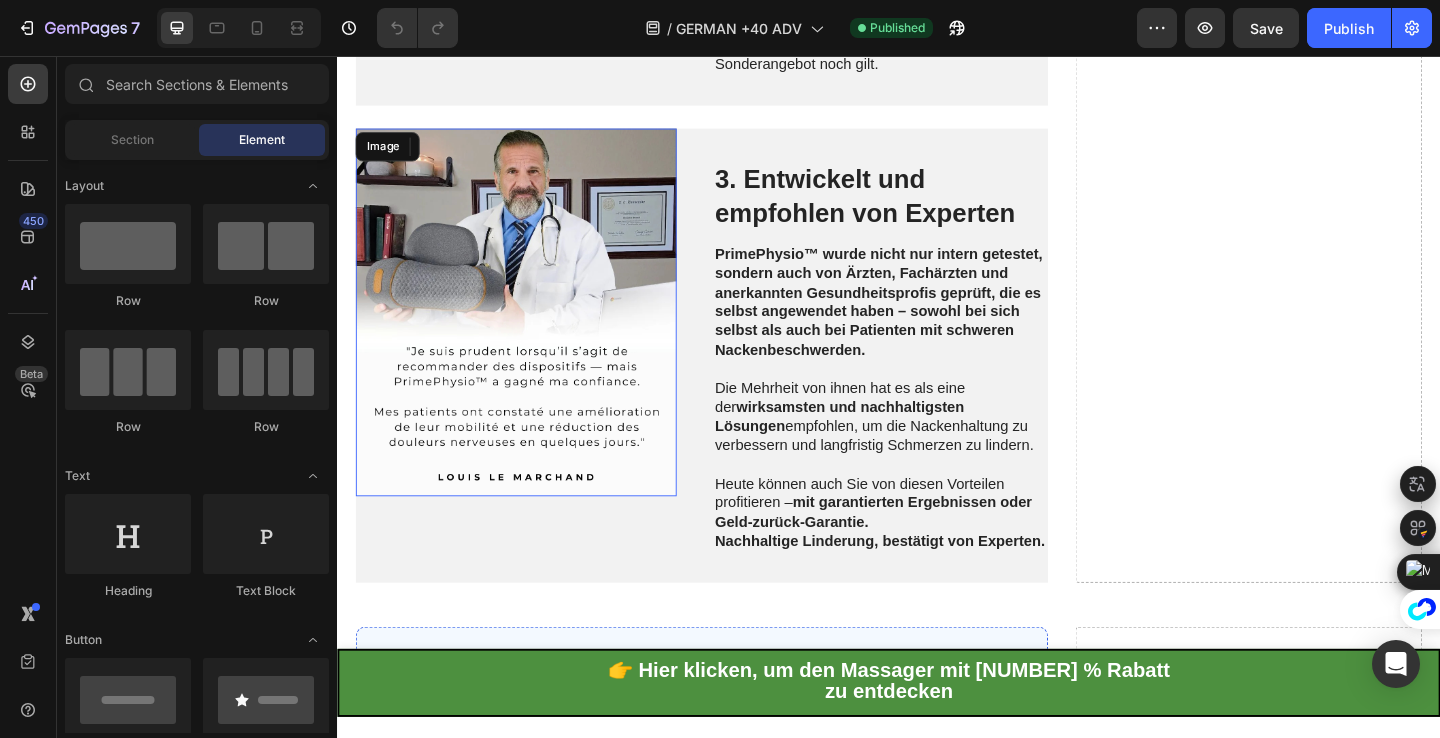 click at bounding box center (531, 335) 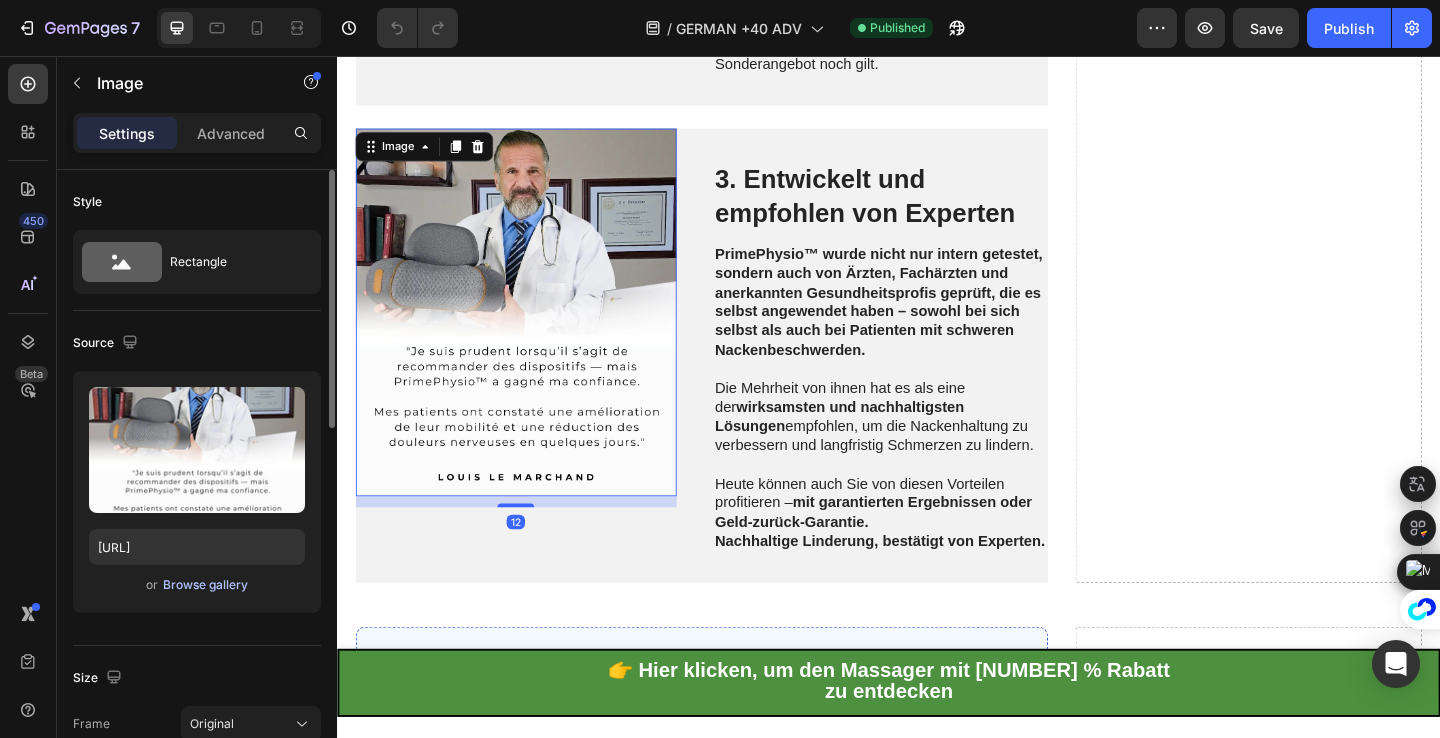 click on "Browse gallery" at bounding box center (205, 585) 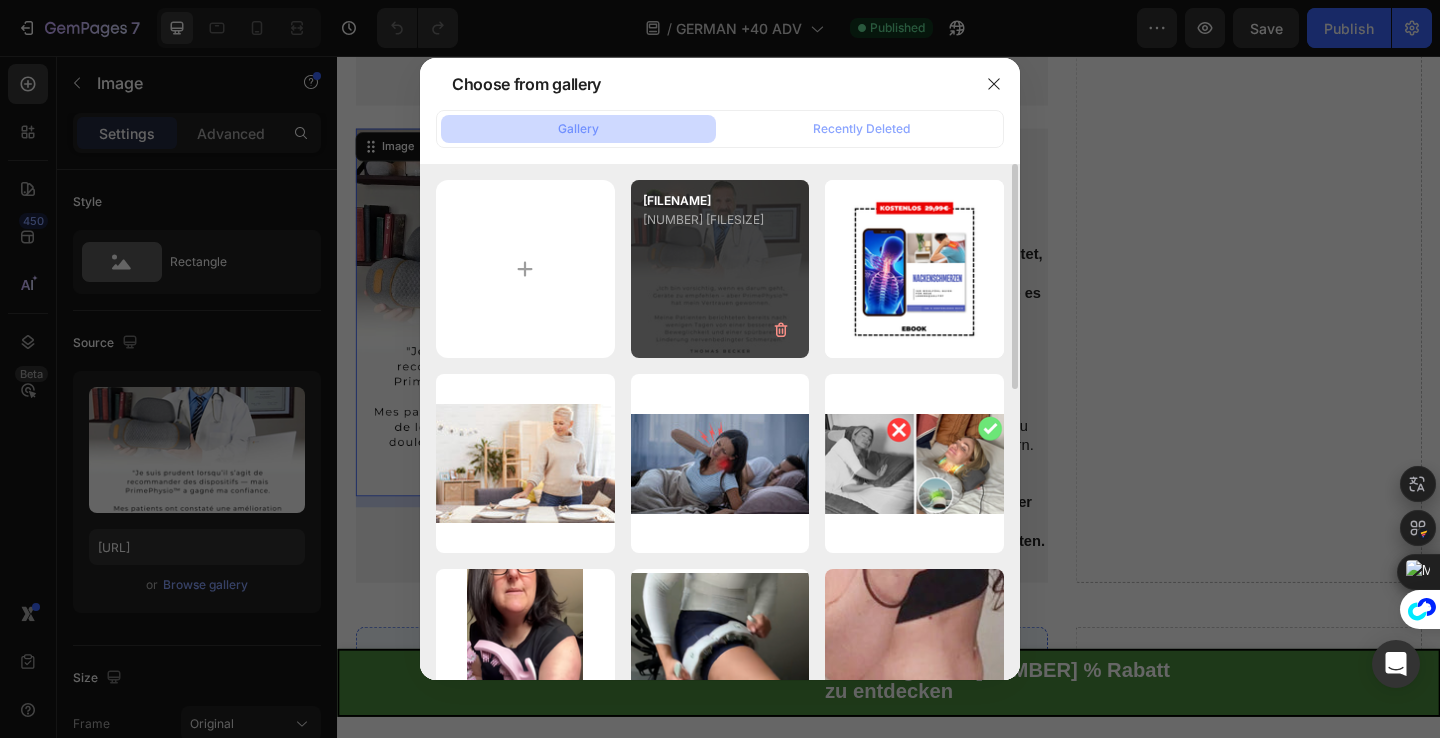 click on "[NUMBER] [FILESIZE]" at bounding box center (720, 220) 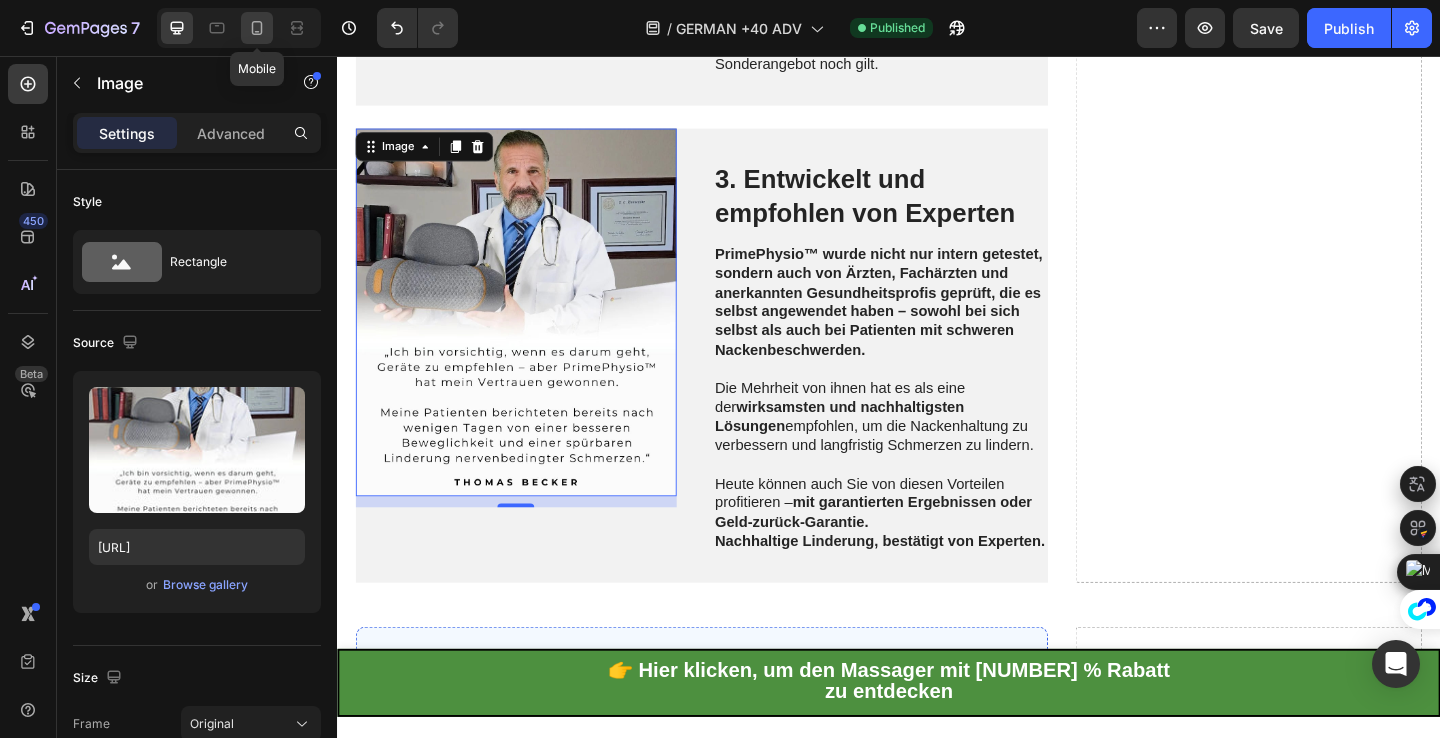 click 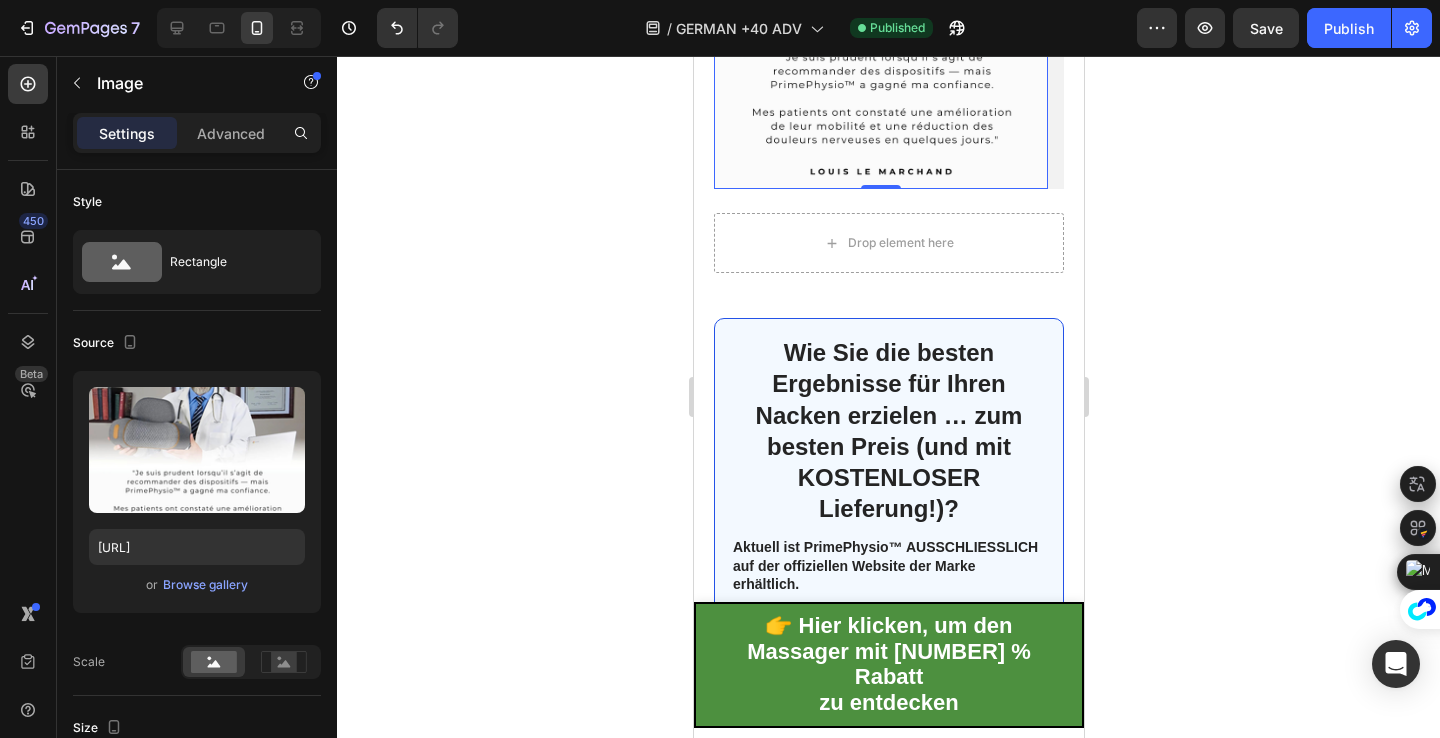 scroll, scrollTop: 12630, scrollLeft: 0, axis: vertical 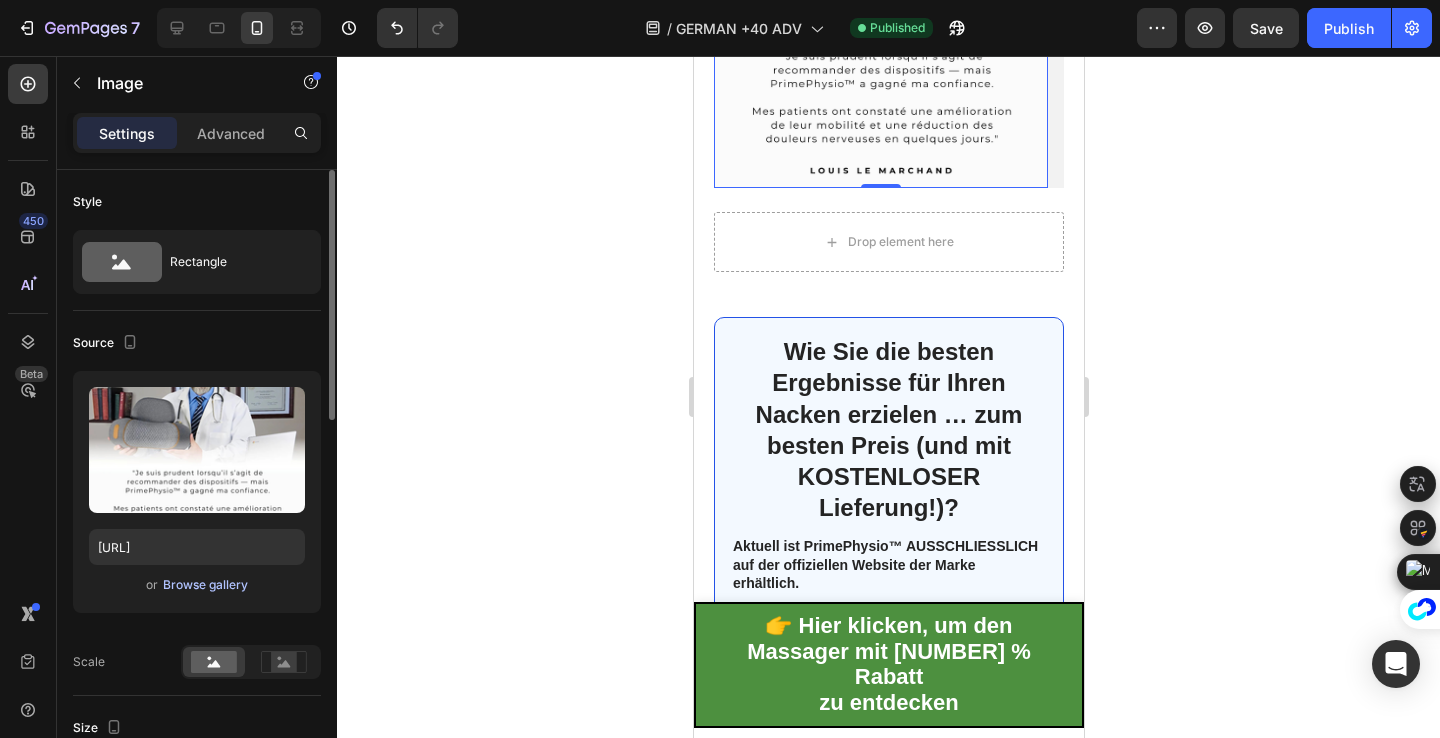 click on "Browse gallery" at bounding box center [205, 585] 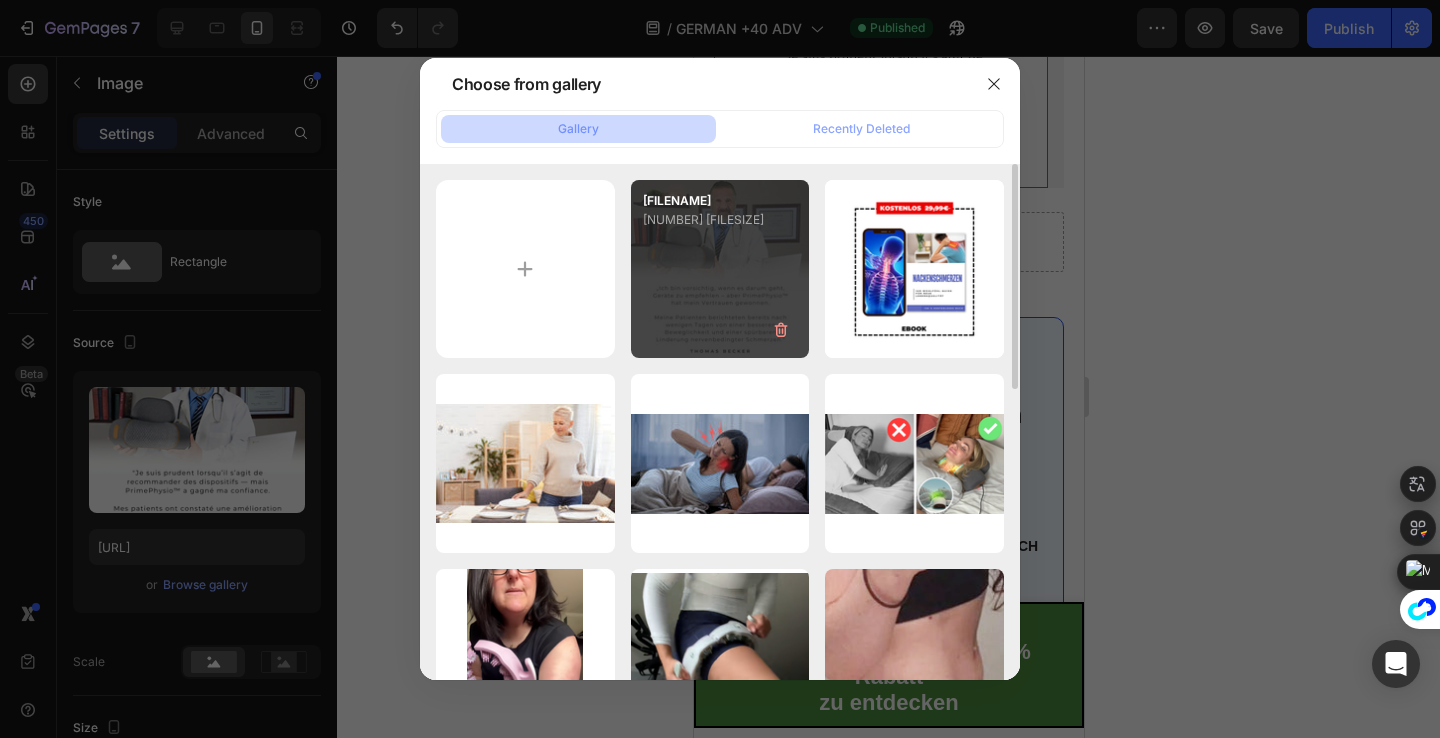 click on "[FILENAME] [NUMBER] [FILESIZE]" 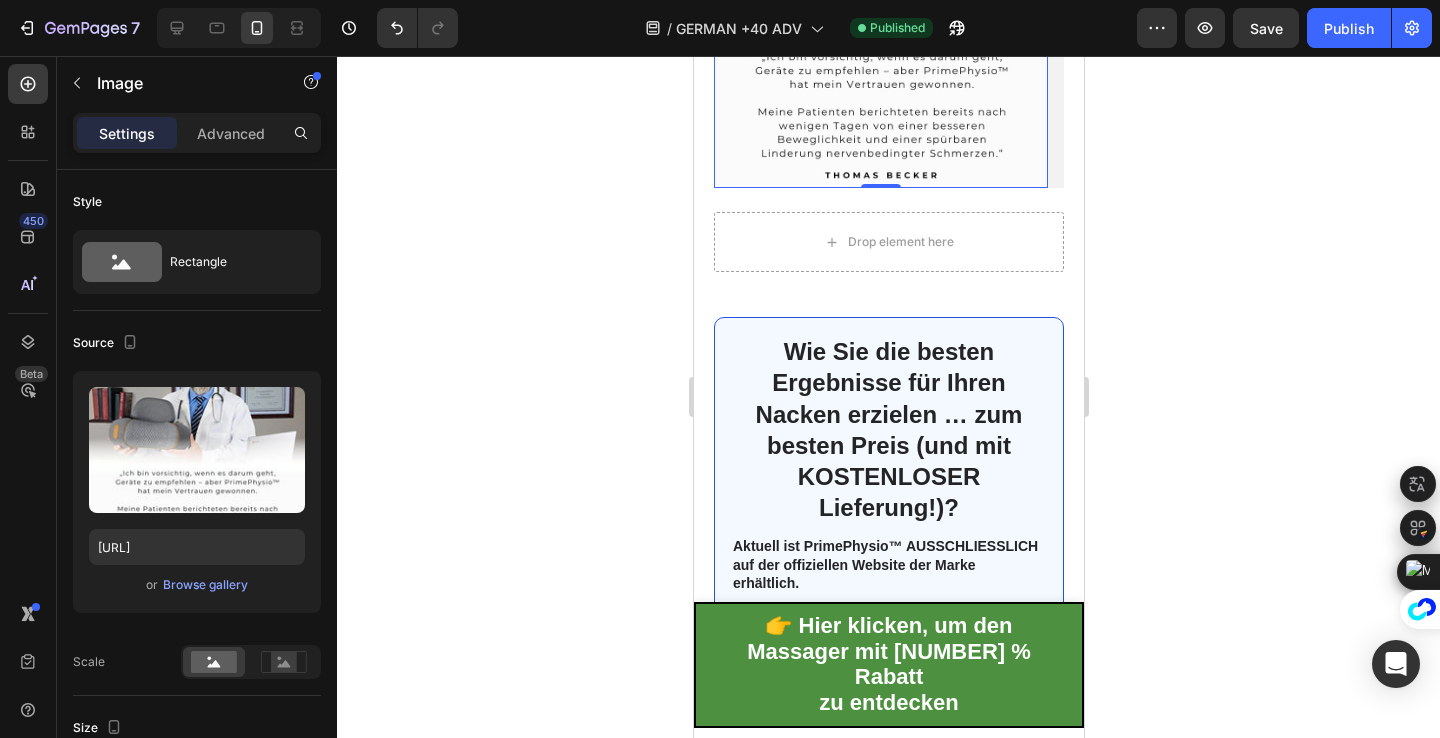 scroll, scrollTop: 13907, scrollLeft: 0, axis: vertical 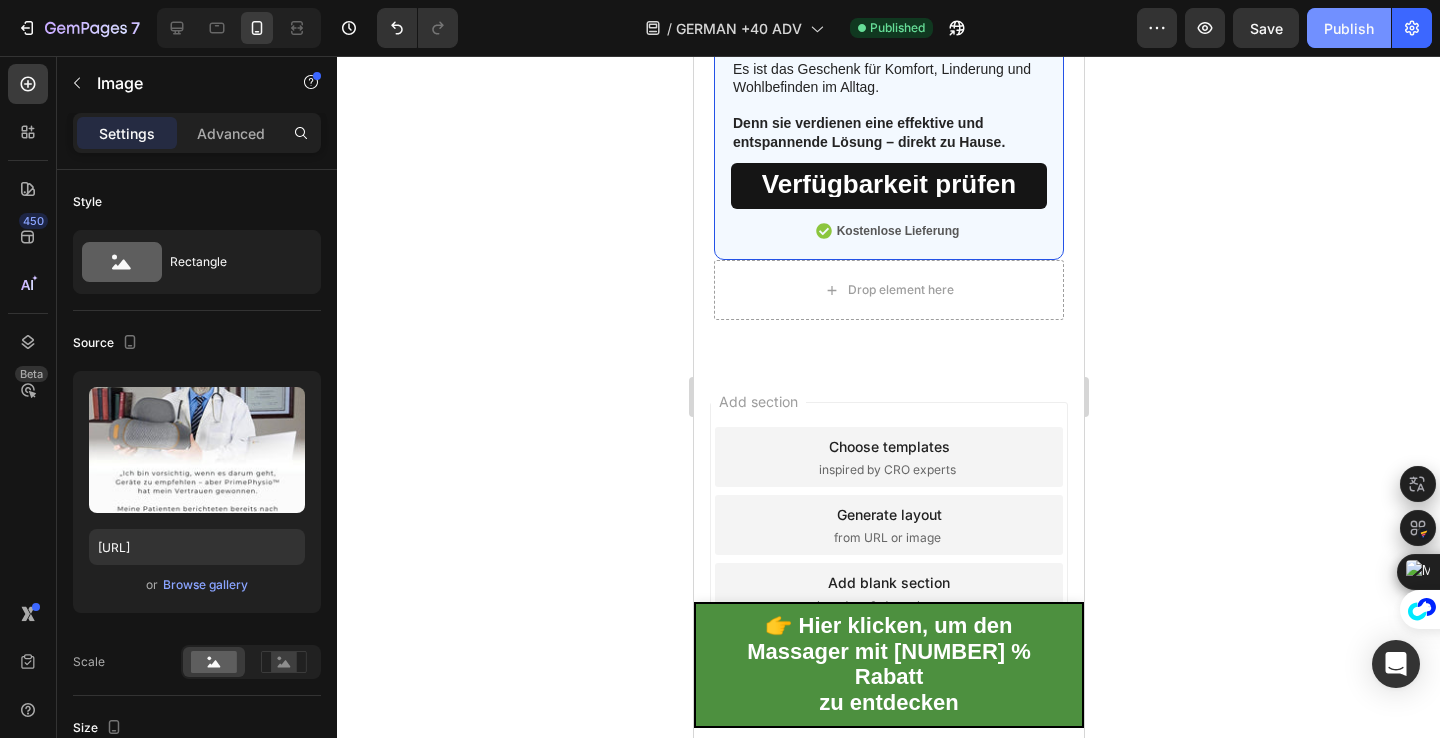 click on "Publish" 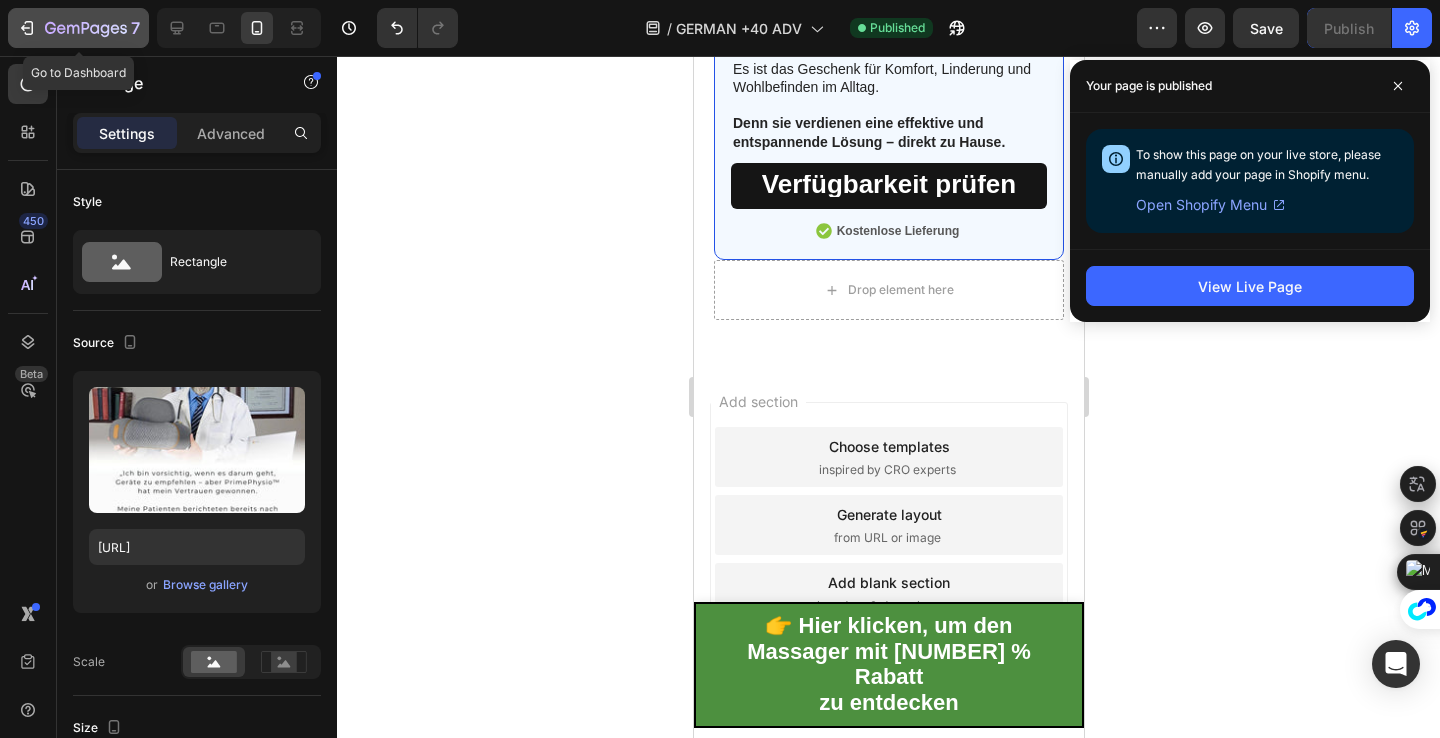 click on "7" 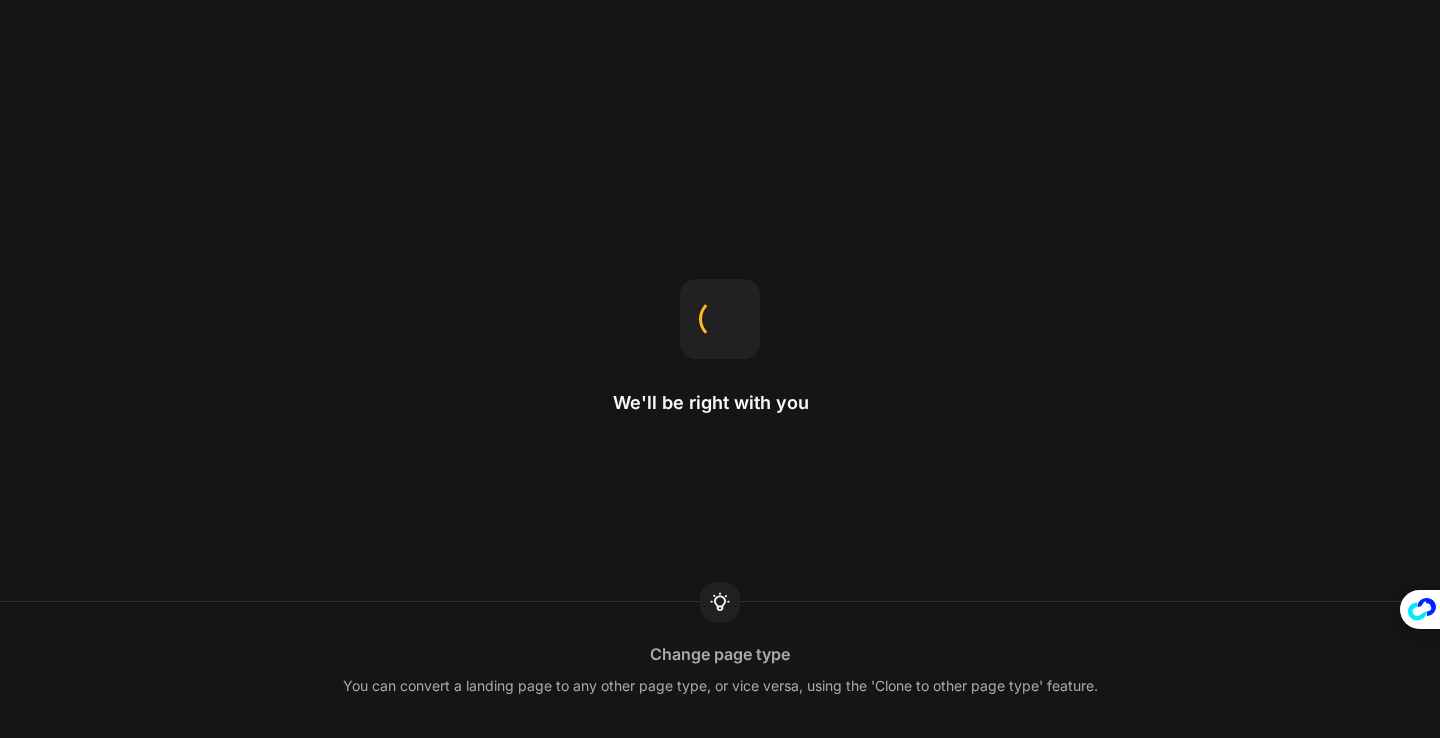scroll, scrollTop: 0, scrollLeft: 0, axis: both 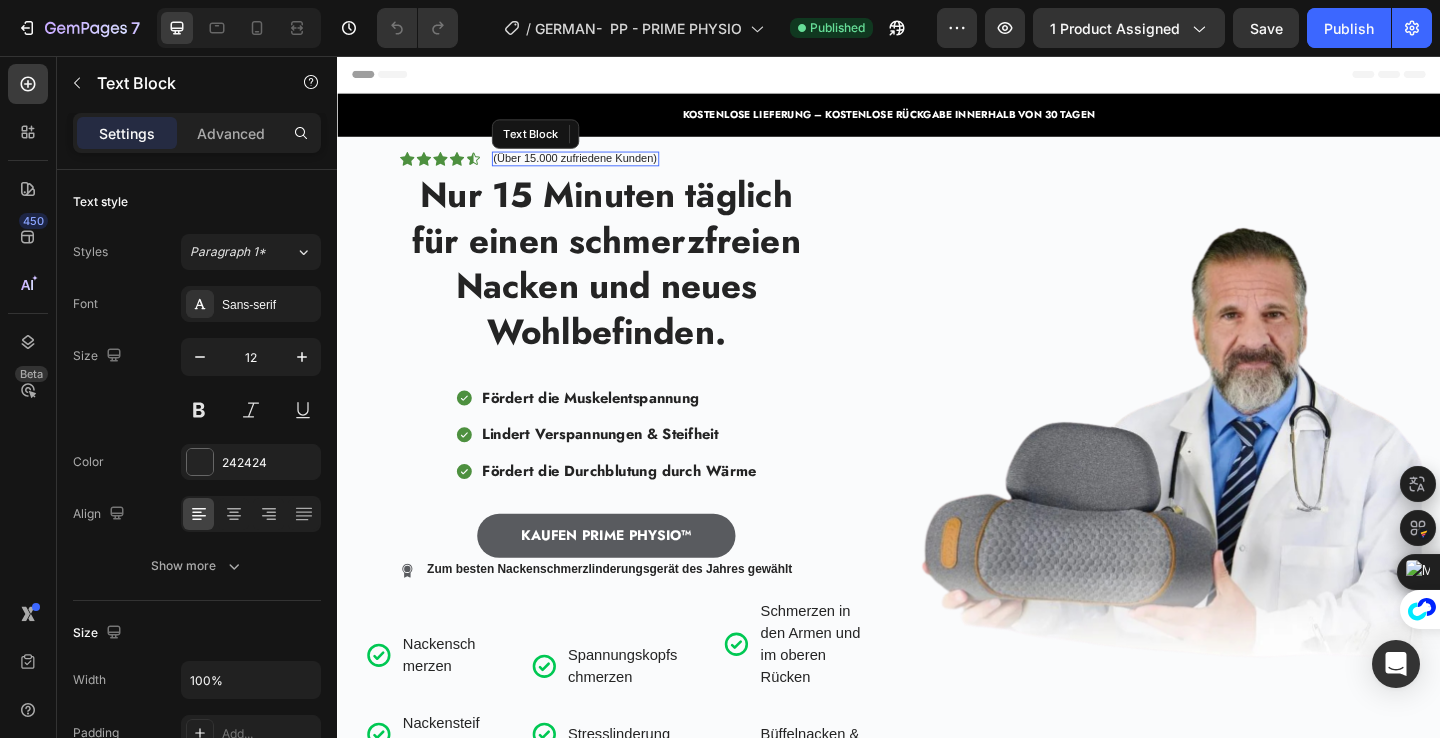 click on "(Über 15.000 zufriedene Kunden)" at bounding box center (596, 167) 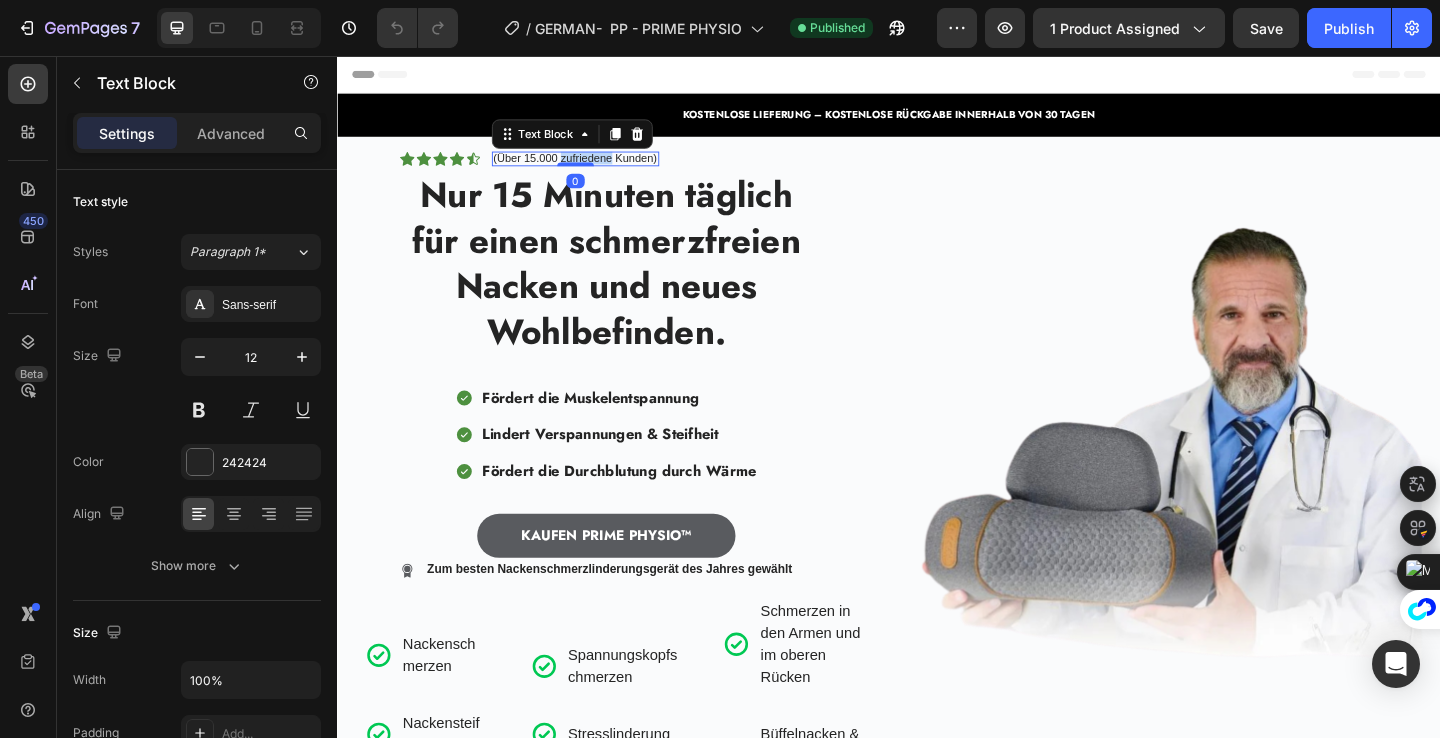 click on "(Über 15.000 zufriedene Kunden)" at bounding box center (596, 167) 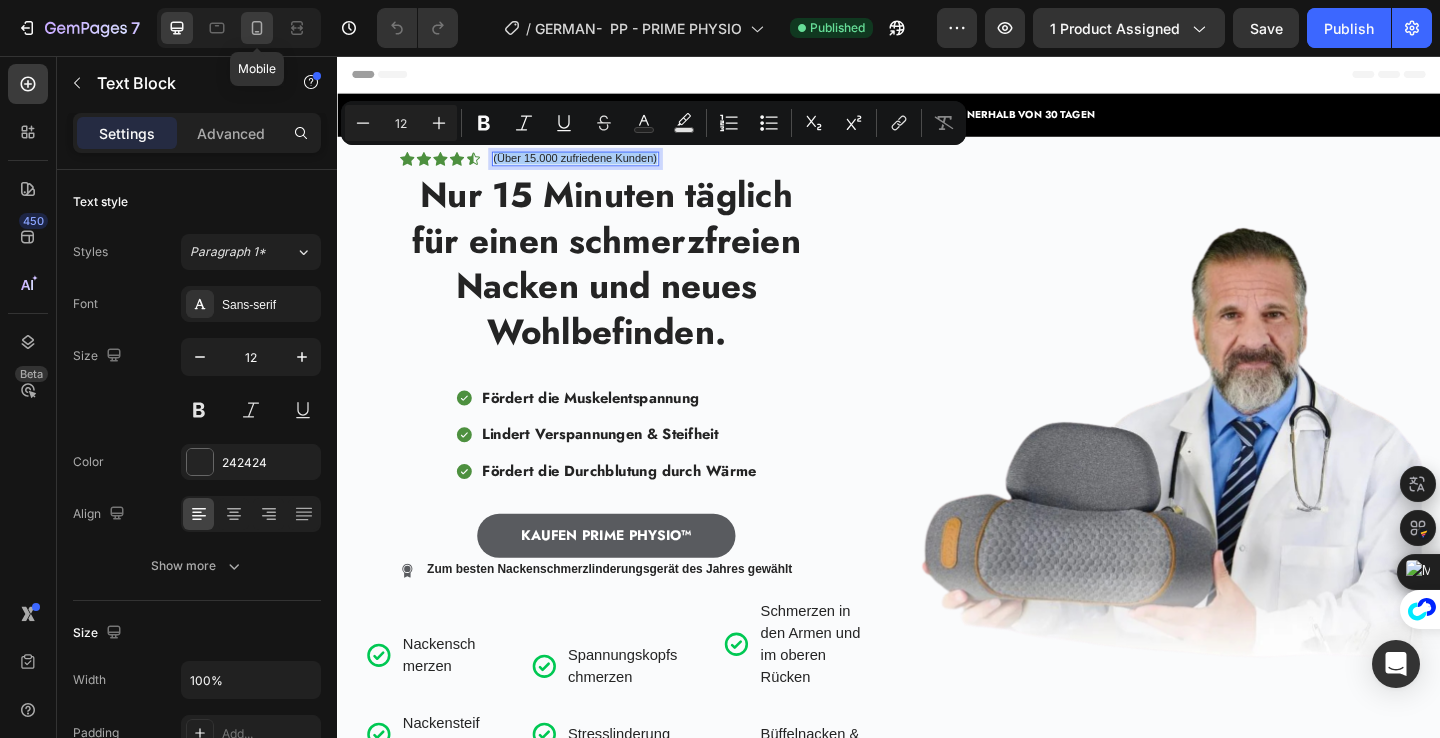 click 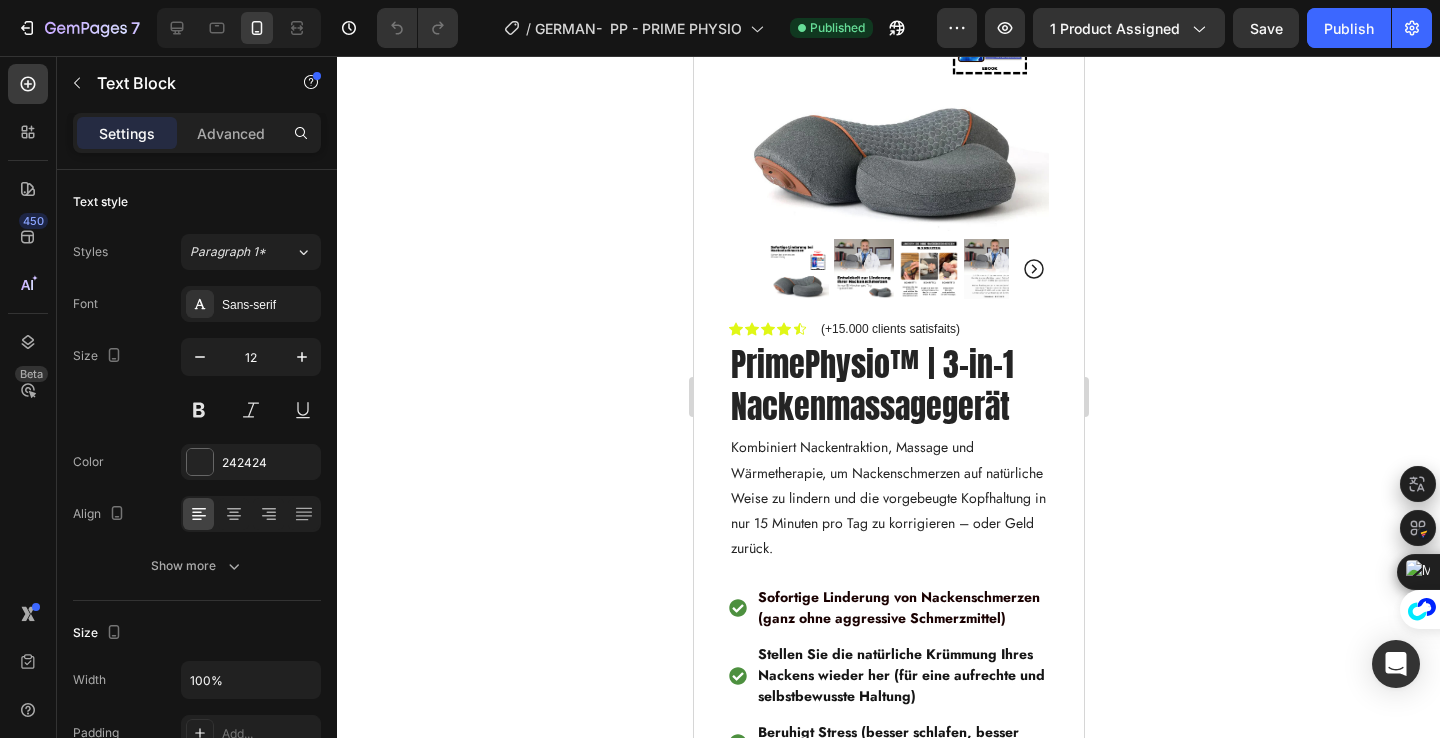 scroll, scrollTop: 4090, scrollLeft: 0, axis: vertical 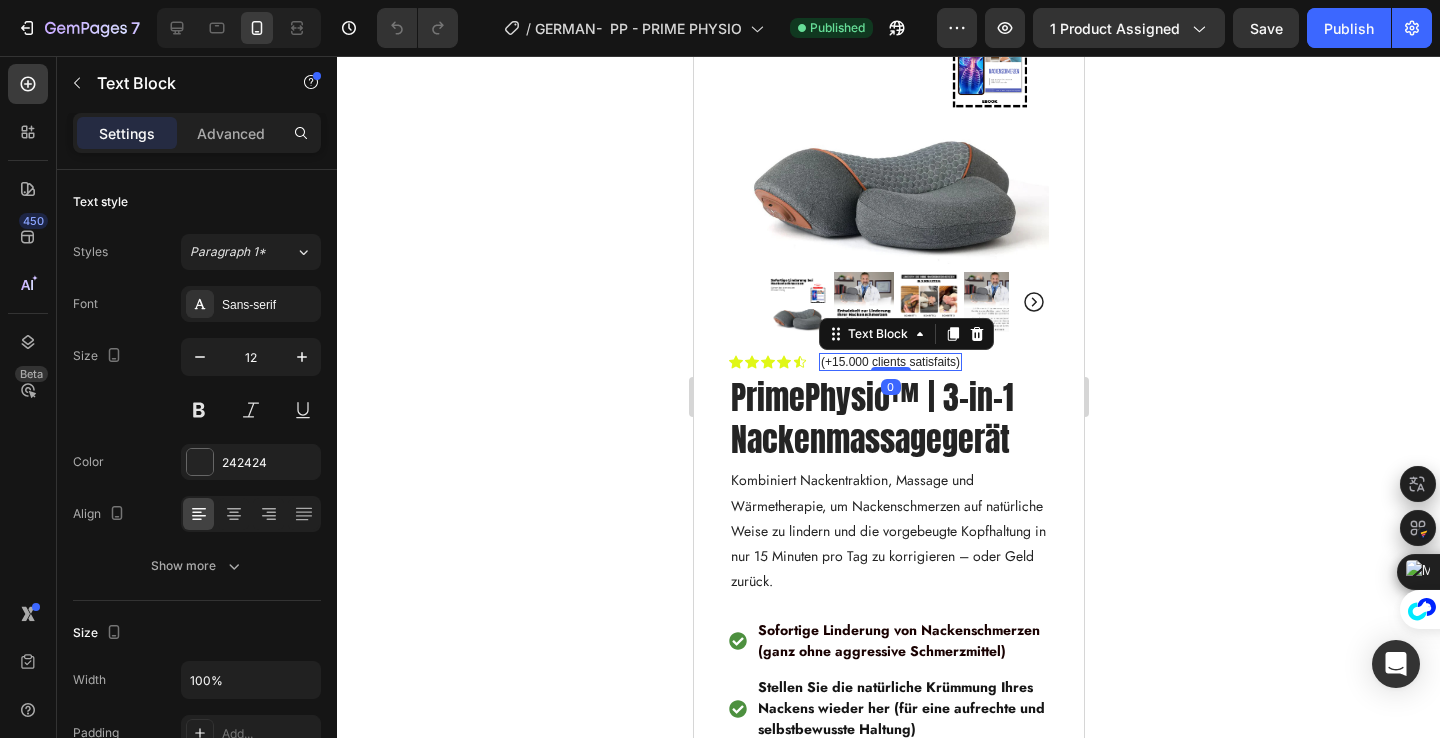 click on "(+15.000 clients satisfaits)" at bounding box center [889, 362] 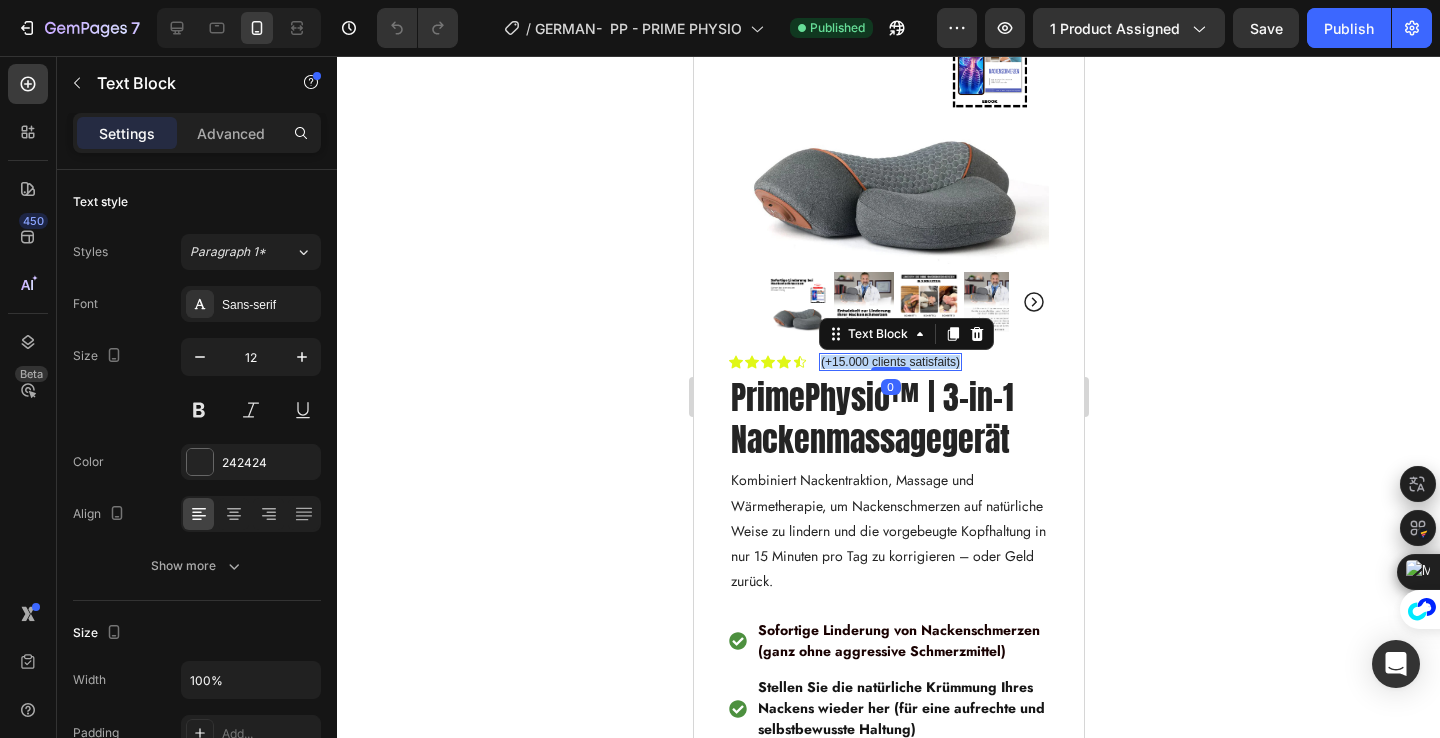 click on "(+15.000 clients satisfaits)" at bounding box center (889, 362) 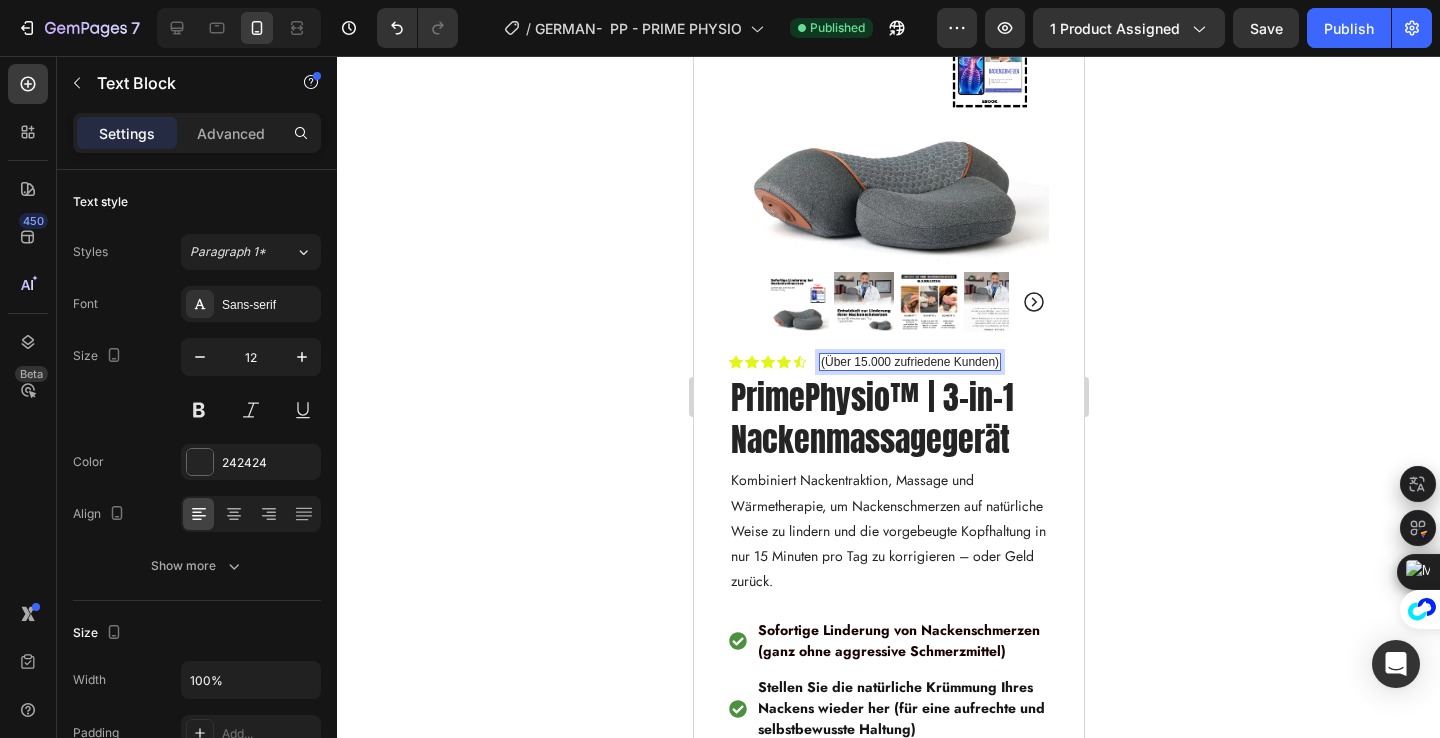 click 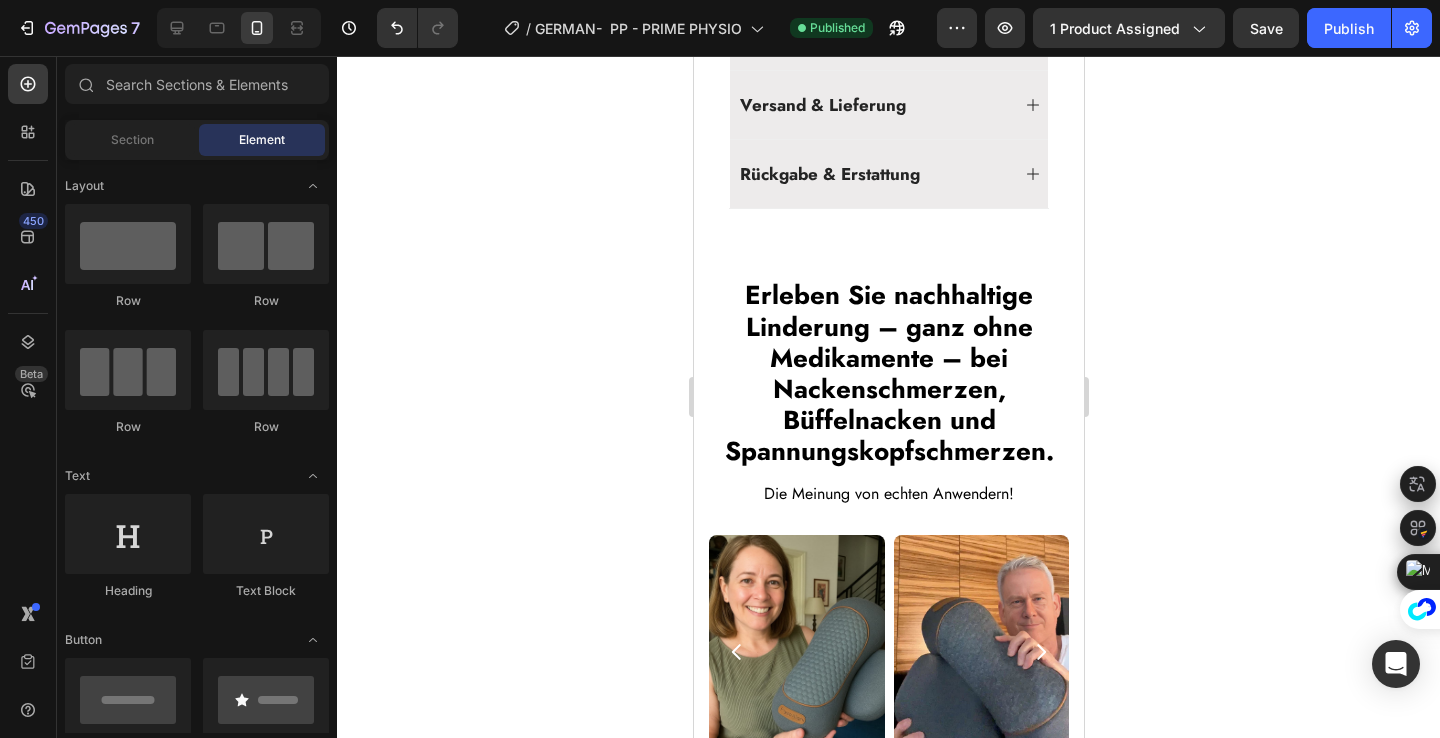 scroll, scrollTop: 5821, scrollLeft: 0, axis: vertical 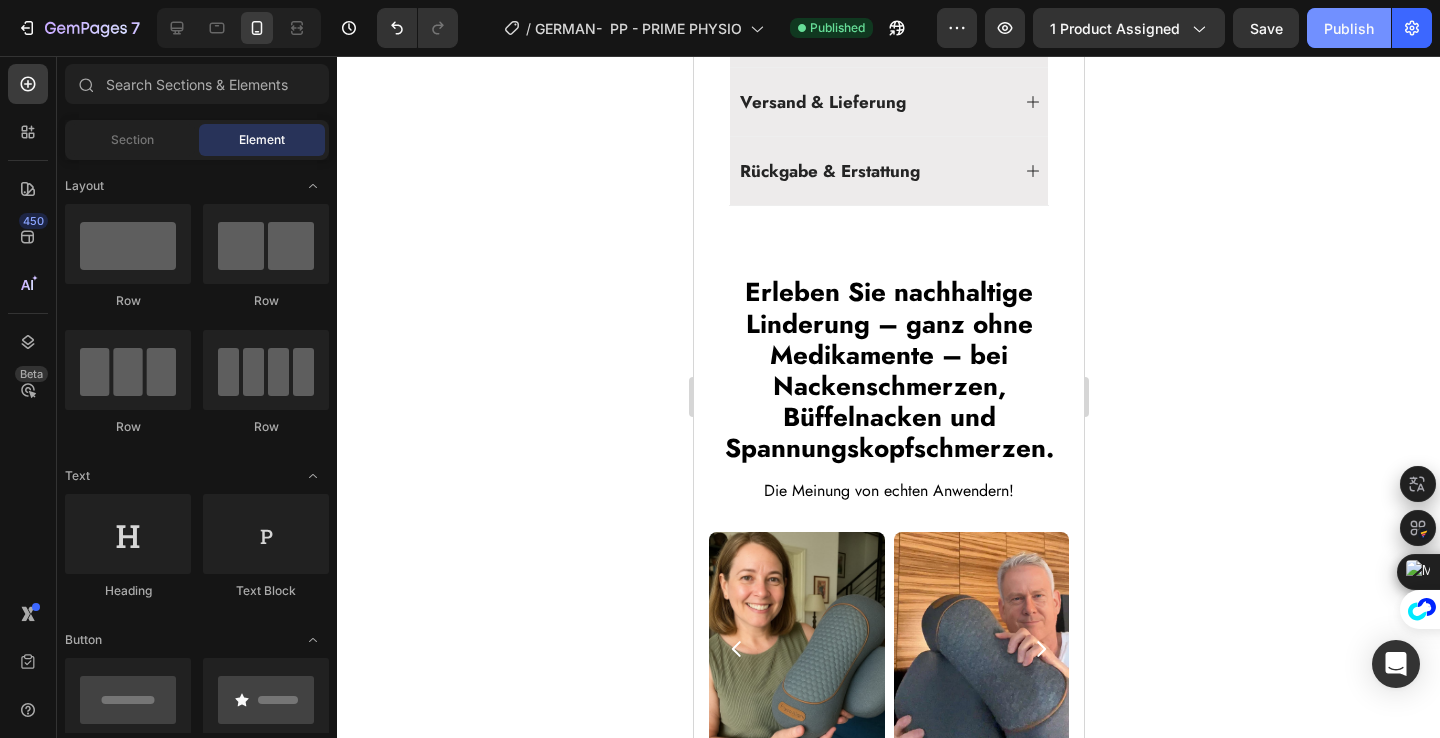 click on "Publish" 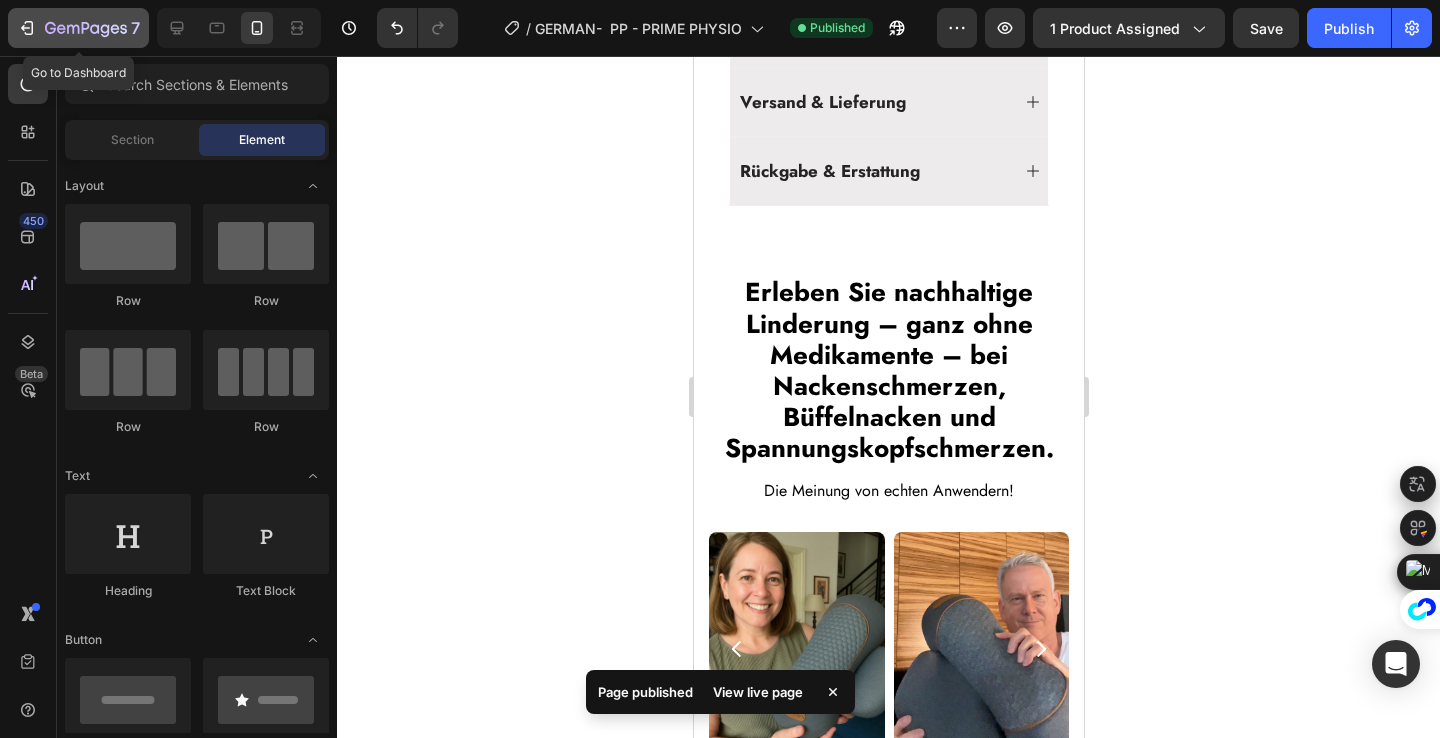 click 